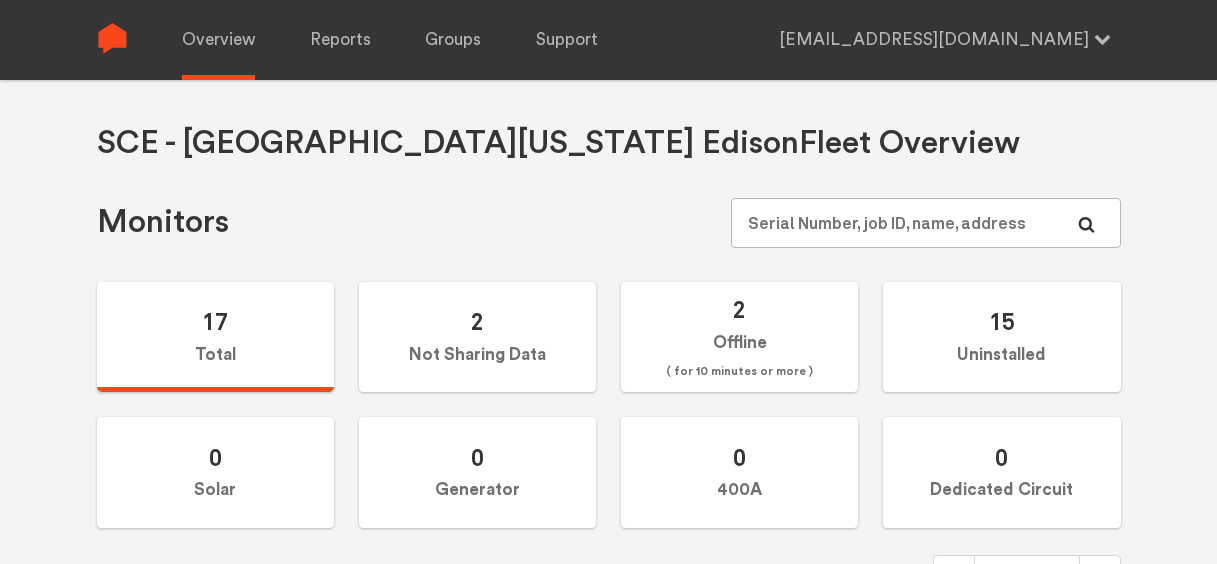 scroll, scrollTop: 402, scrollLeft: 0, axis: vertical 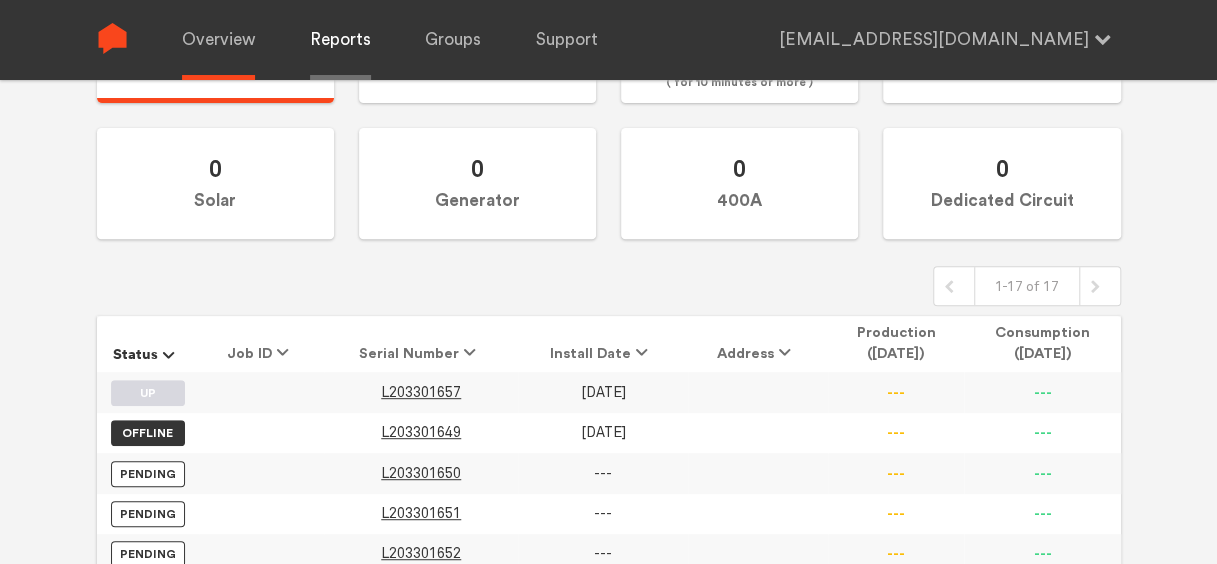 type on "[EMAIL_ADDRESS][DOMAIN_NAME]" 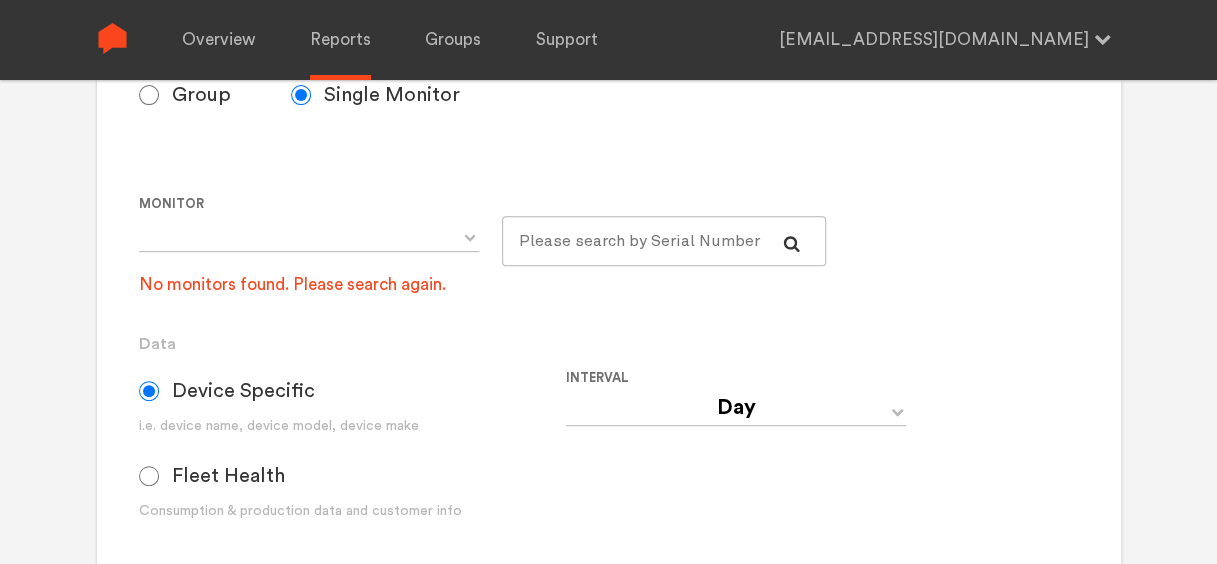 scroll, scrollTop: 318, scrollLeft: 0, axis: vertical 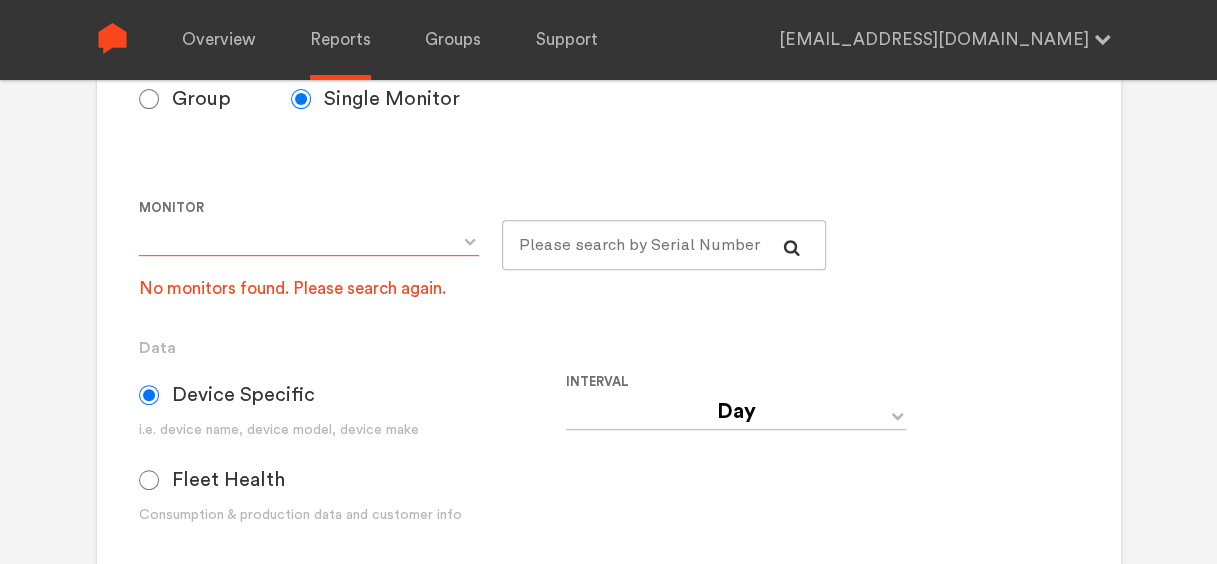 click at bounding box center [309, 238] 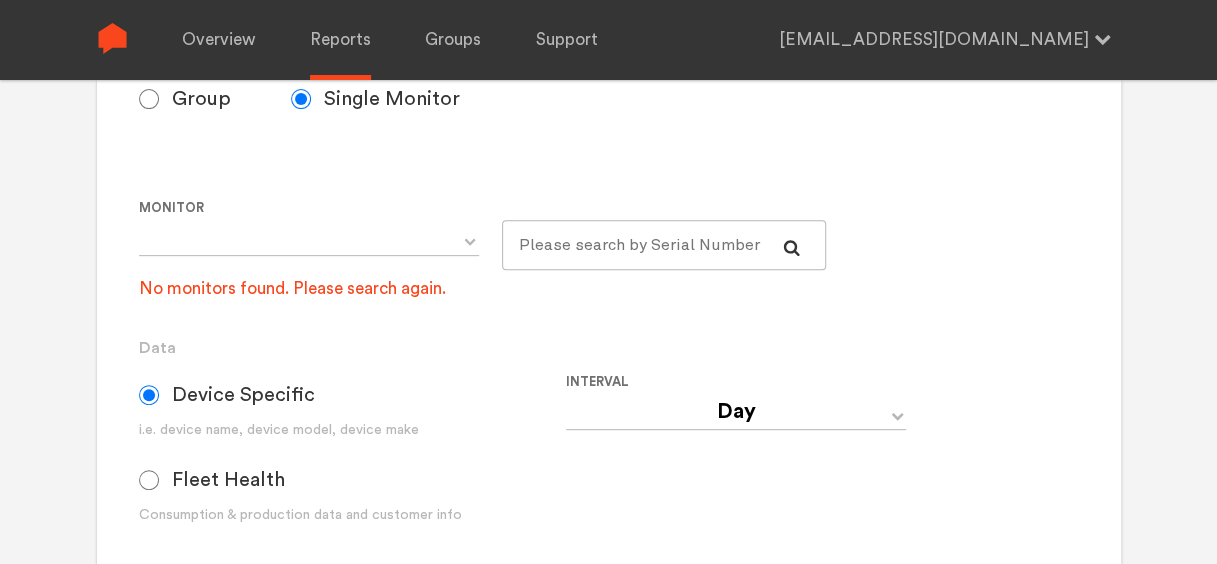 click on "Device Specific i.e. device name, device model, device make Fleet Health Consumption & production data and customer info" at bounding box center (352, 455) 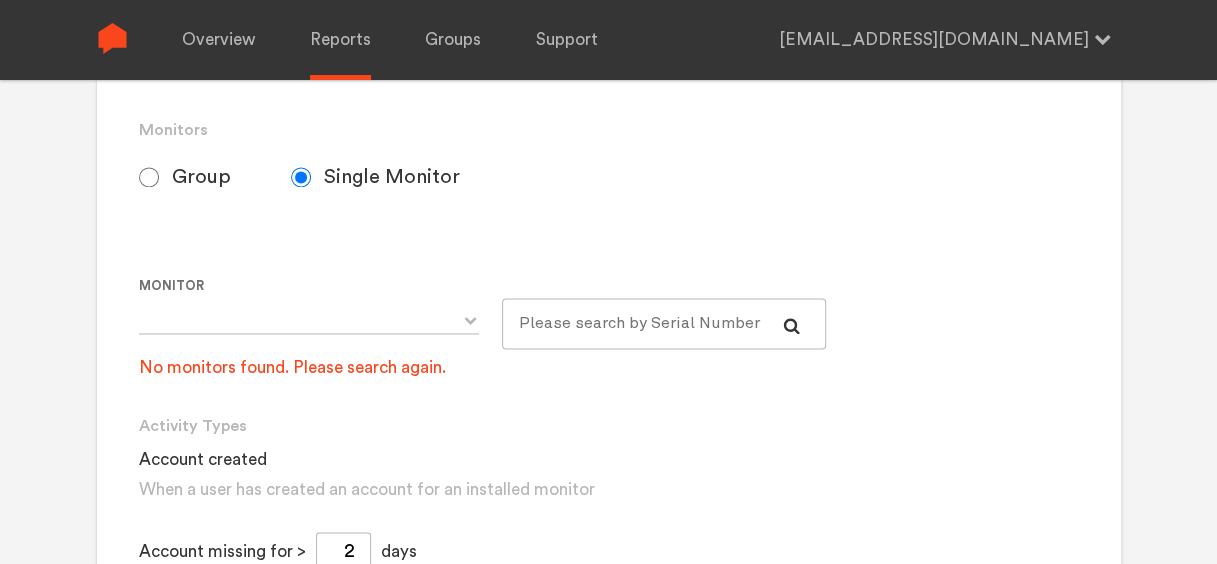 scroll, scrollTop: 1314, scrollLeft: 0, axis: vertical 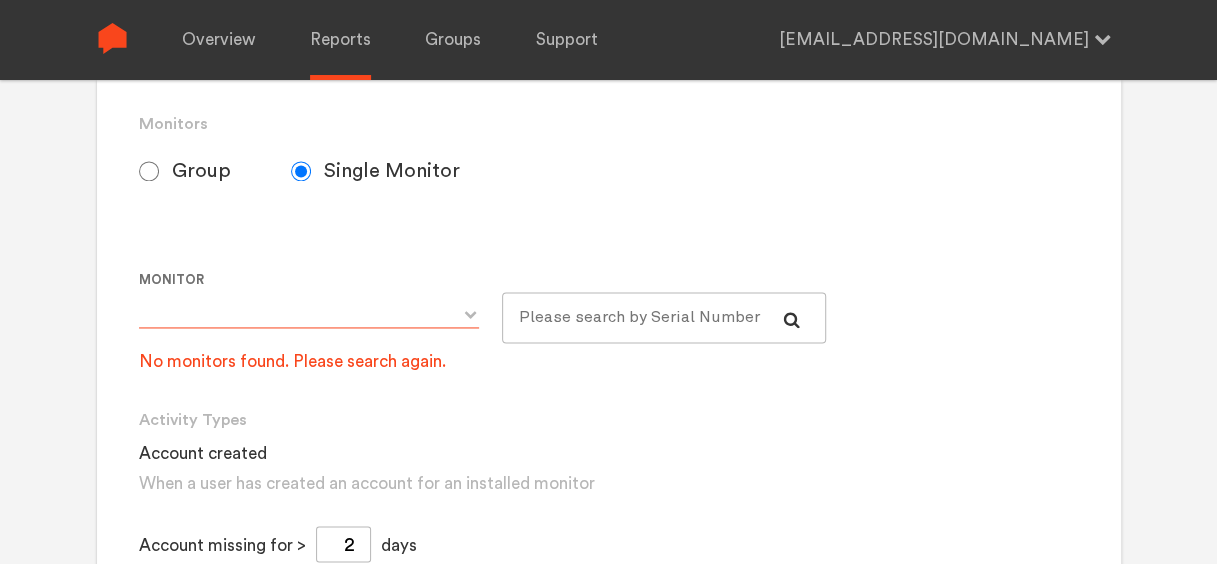 click at bounding box center [309, 310] 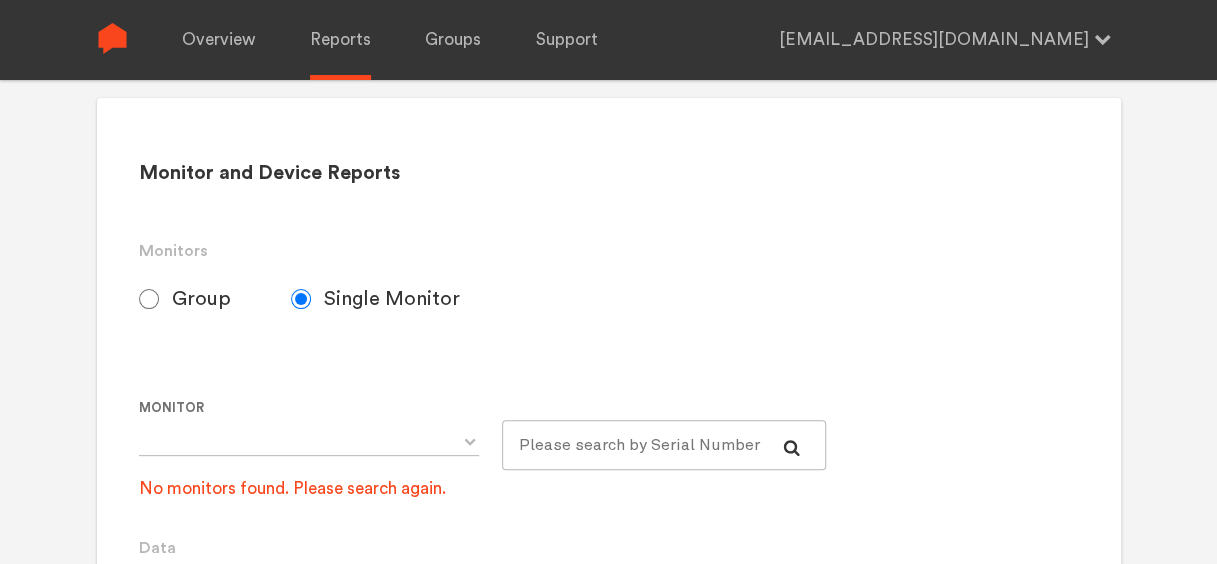 scroll, scrollTop: 0, scrollLeft: 0, axis: both 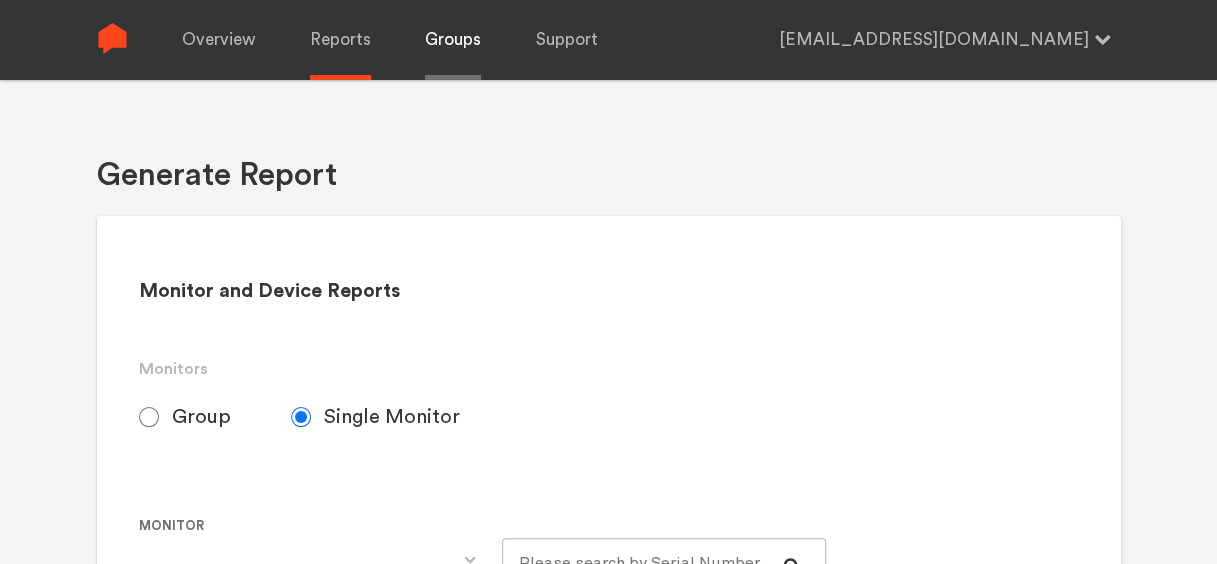 click on "Groups" at bounding box center [453, 40] 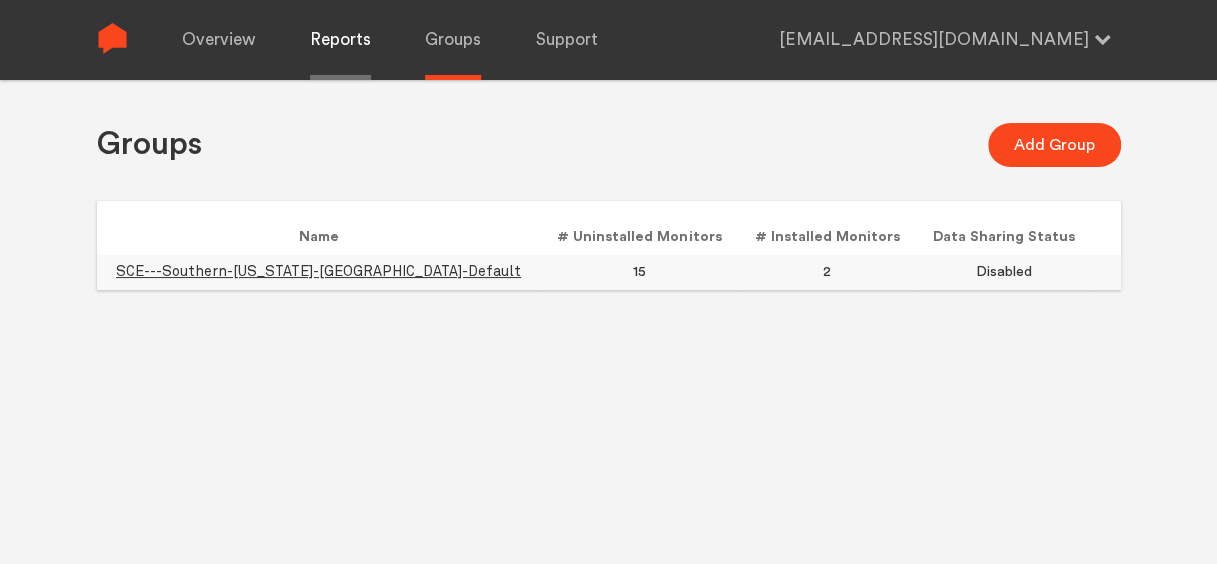 click on "Reports" at bounding box center [340, 40] 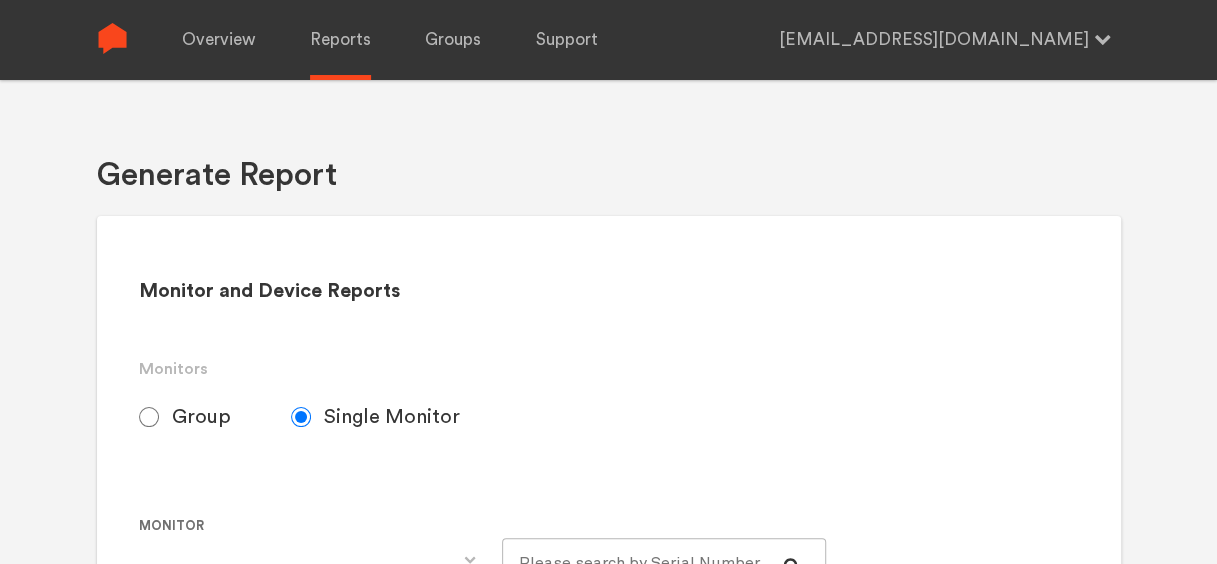 click on "Group" at bounding box center [149, 417] 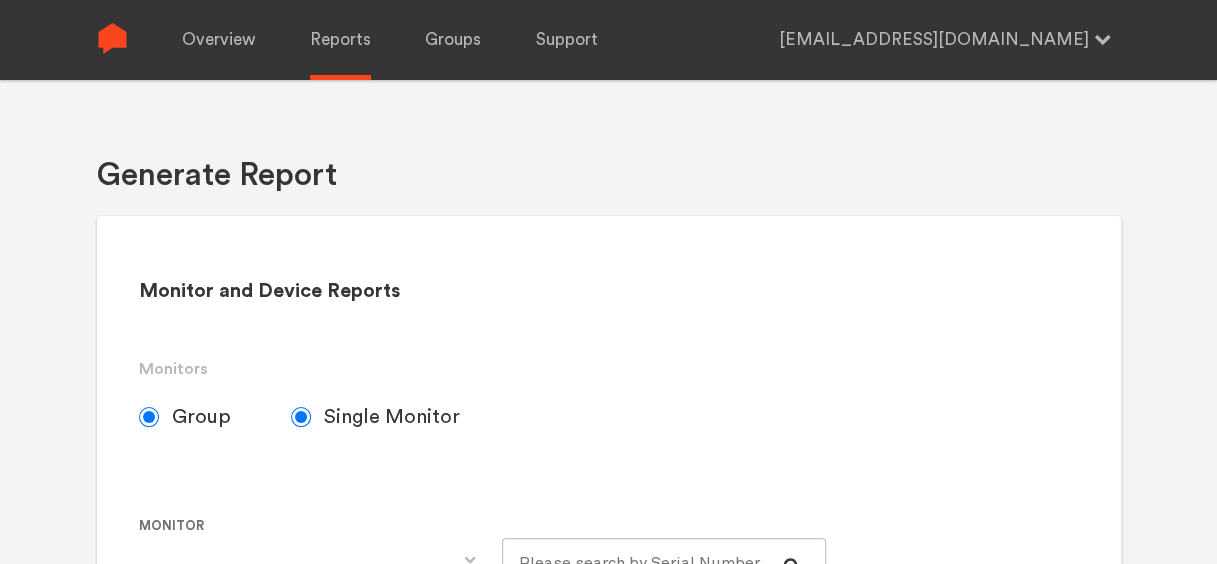 radio on "true" 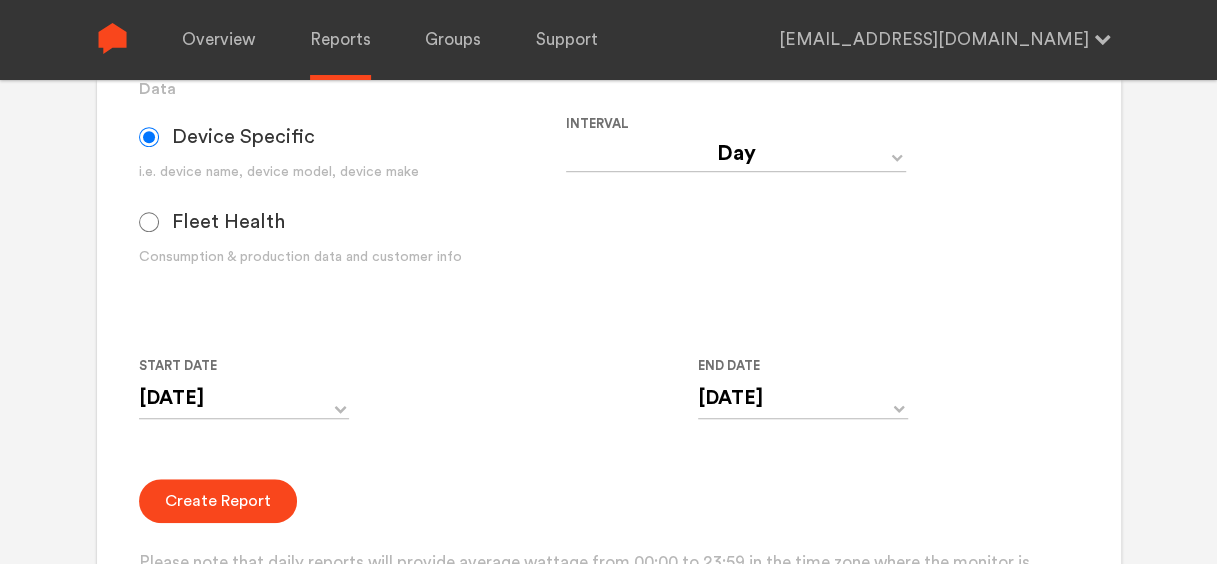 scroll, scrollTop: 554, scrollLeft: 0, axis: vertical 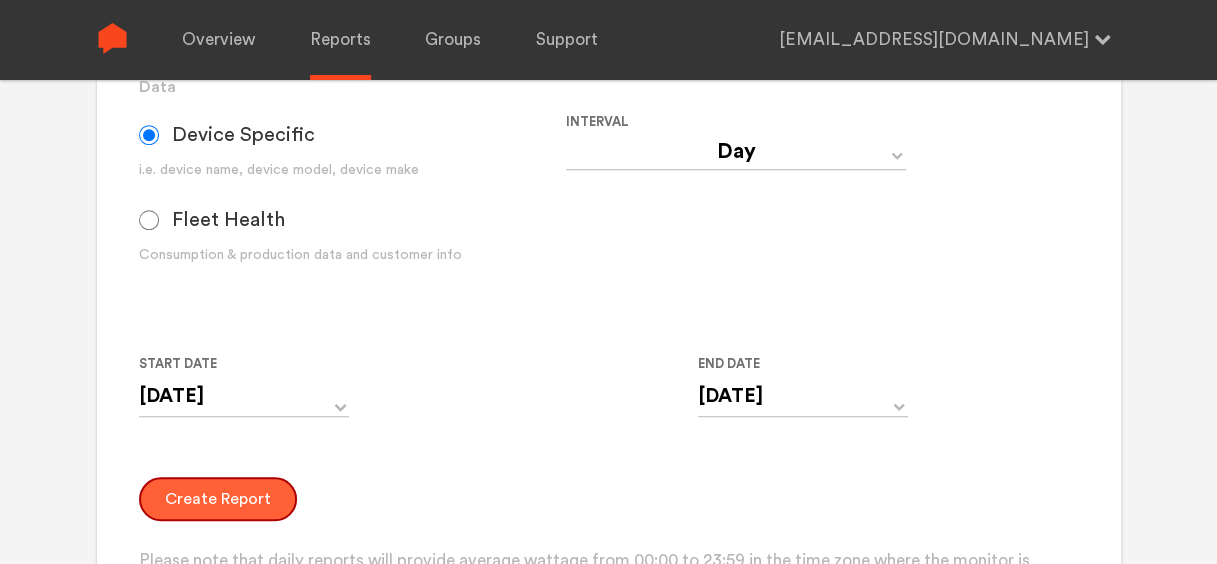 click on "Create Report" at bounding box center [218, 499] 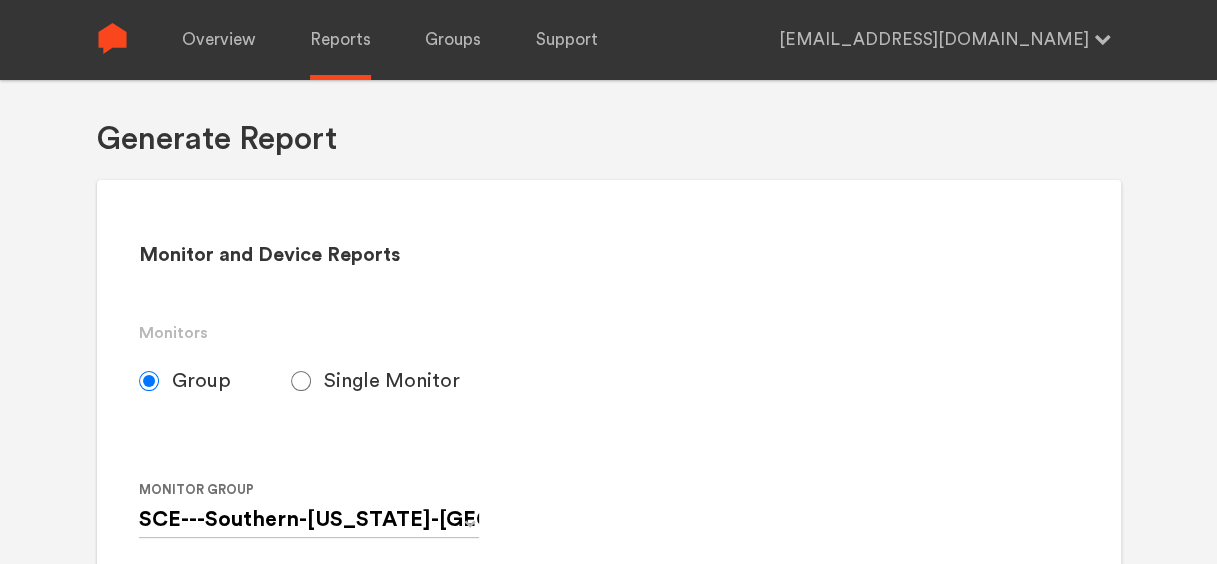 scroll, scrollTop: 0, scrollLeft: 0, axis: both 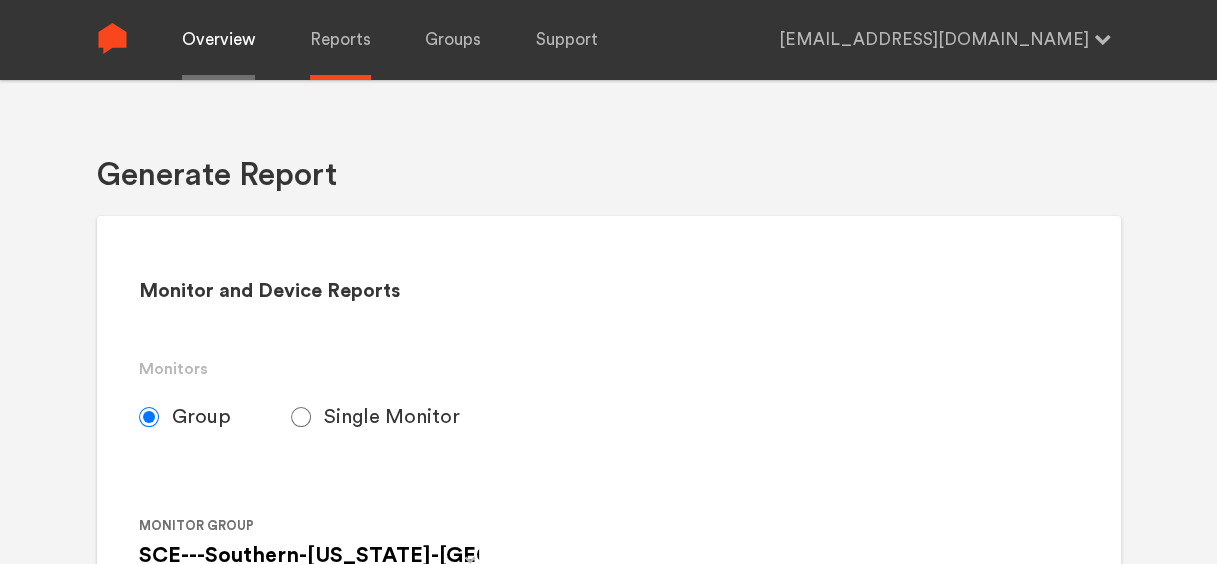 click on "Overview" at bounding box center [218, 40] 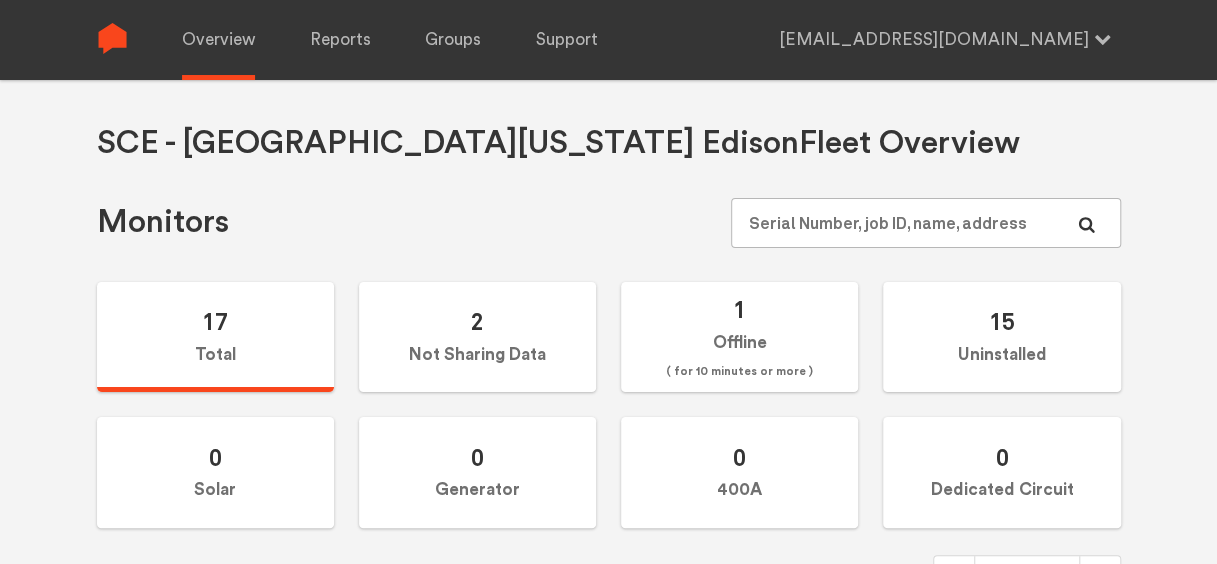 click on "SCE - Southern [US_STATE] Edison  Fleet Overview" at bounding box center (609, 143) 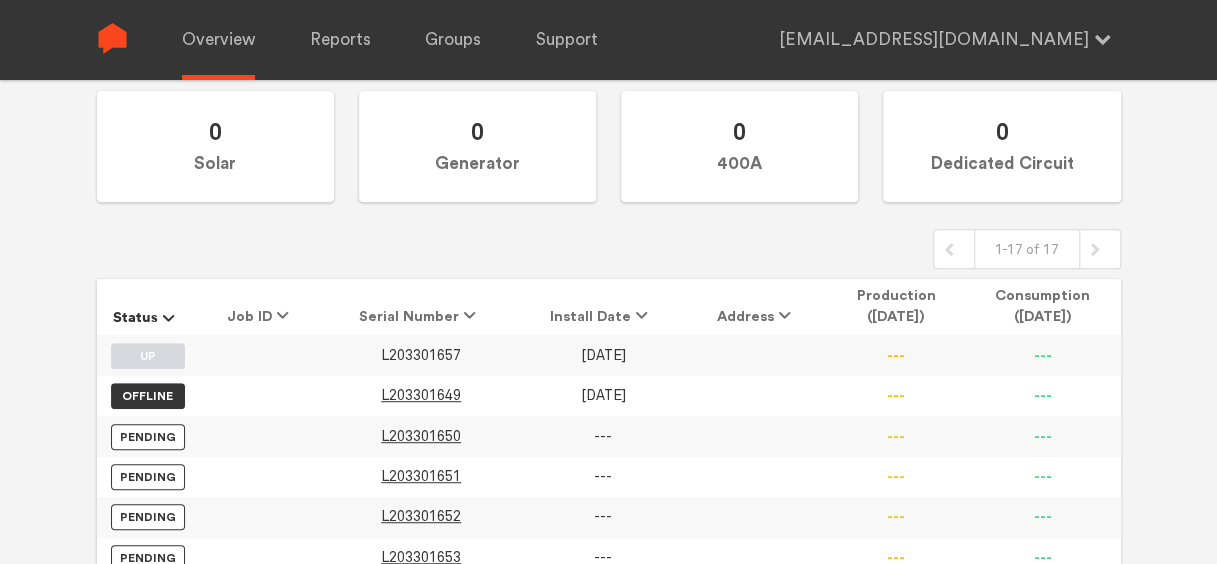 click on "L203301657" at bounding box center (421, 355) 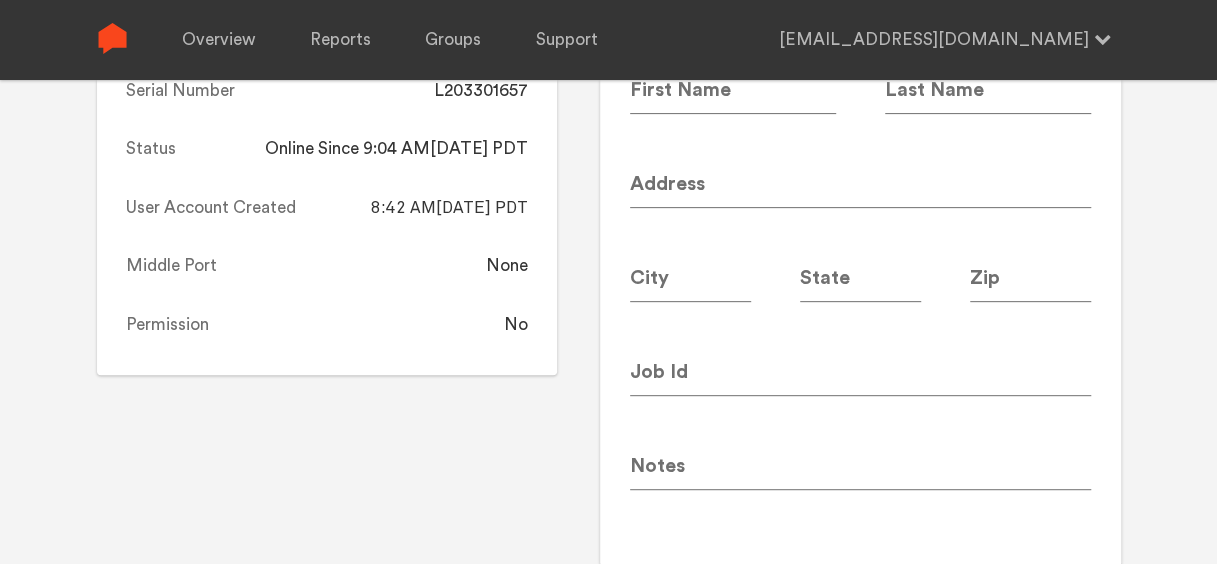 scroll, scrollTop: 0, scrollLeft: 0, axis: both 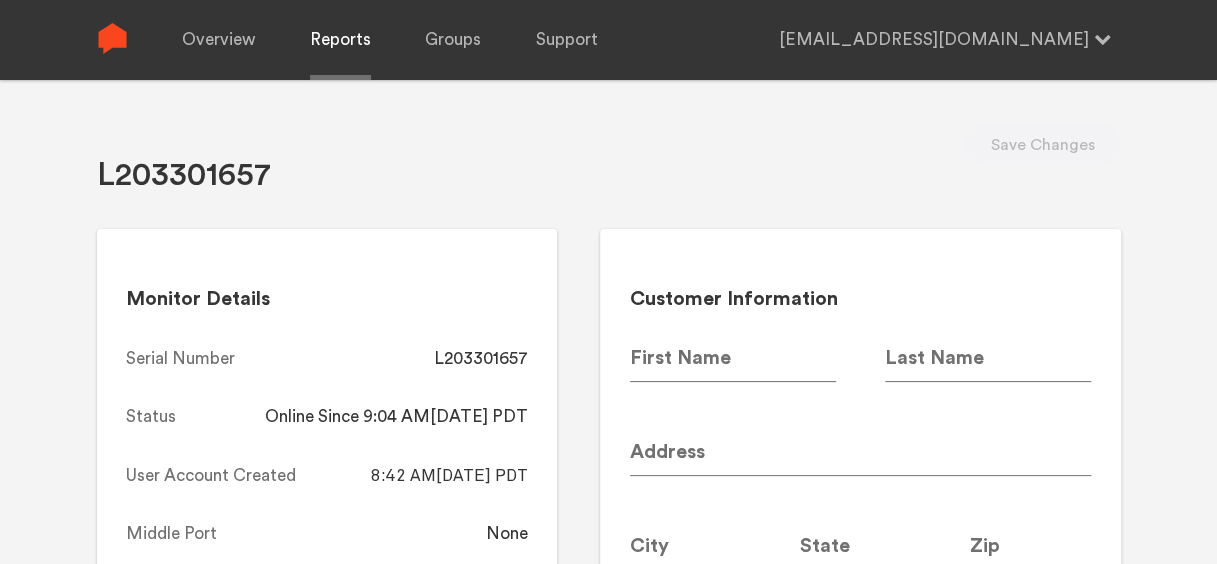 click on "Reports" at bounding box center [340, 40] 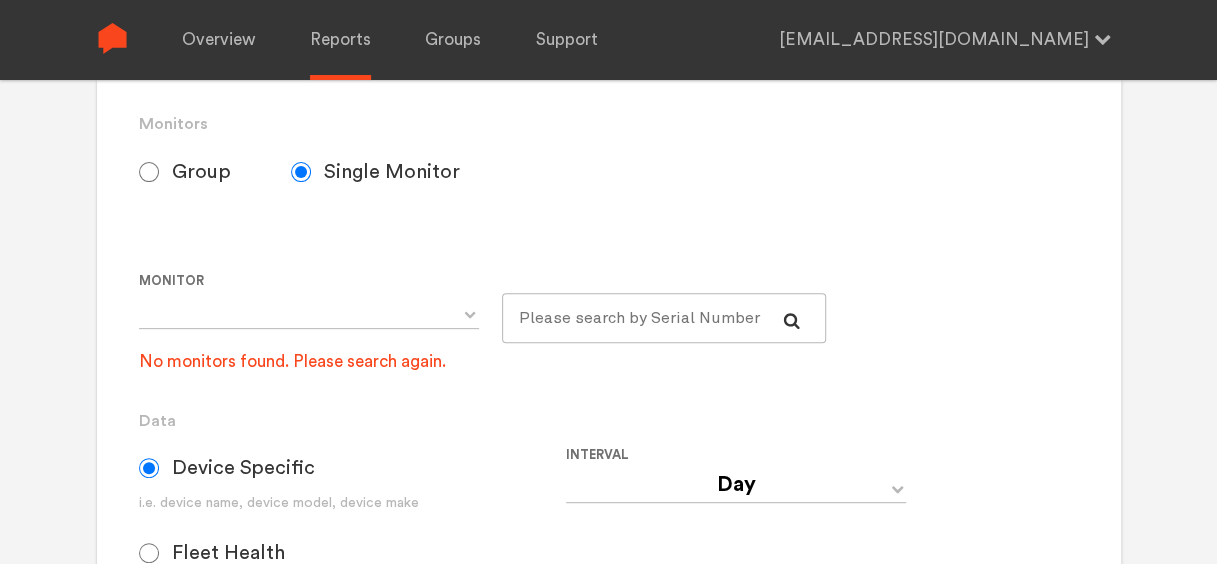 scroll, scrollTop: 246, scrollLeft: 0, axis: vertical 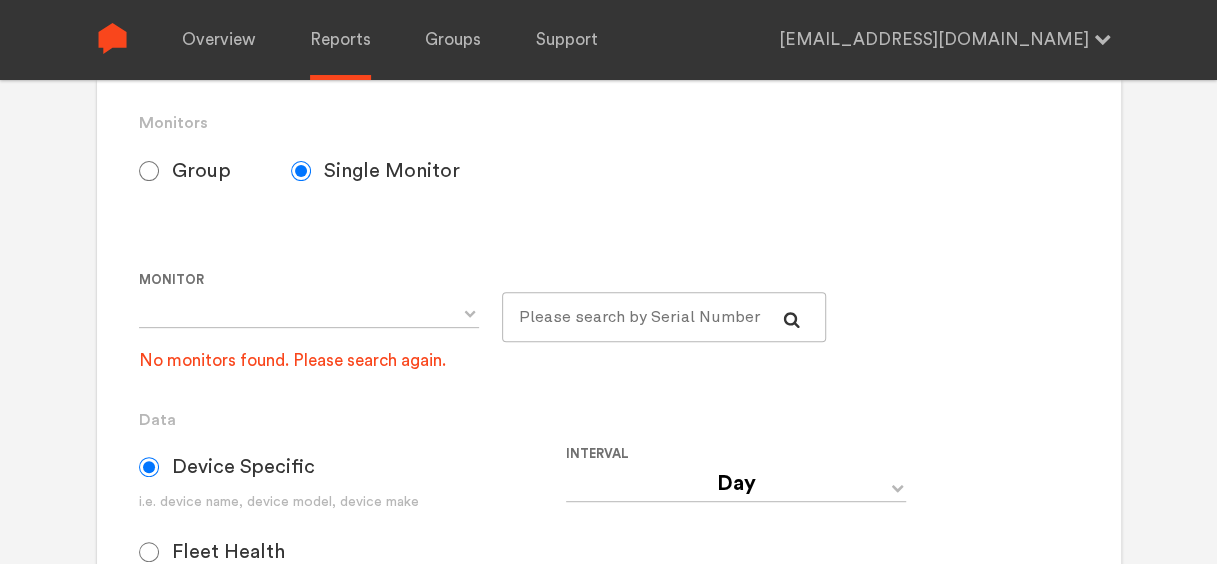 click on "Group" at bounding box center (149, 171) 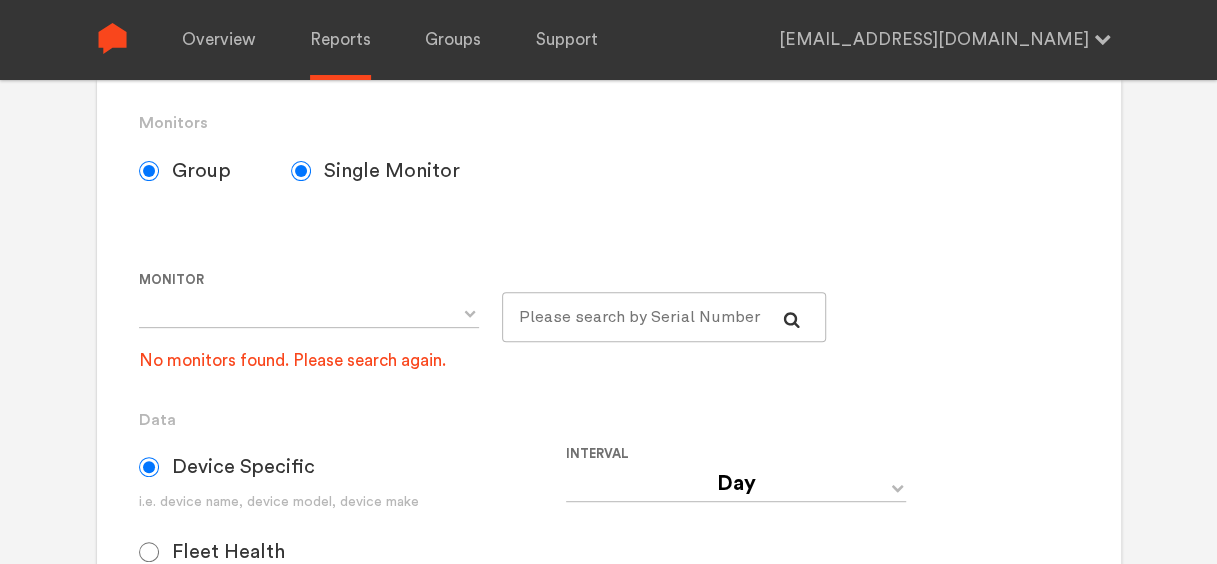 radio on "true" 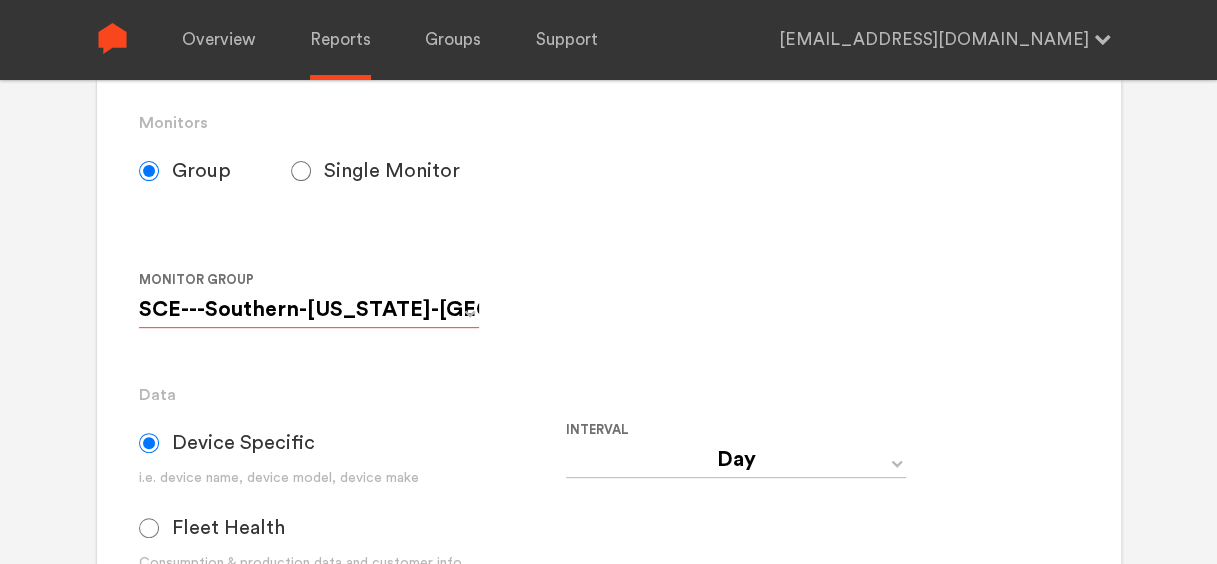 click on "SCE---Southern-[US_STATE]-[GEOGRAPHIC_DATA]-Default" at bounding box center (309, 310) 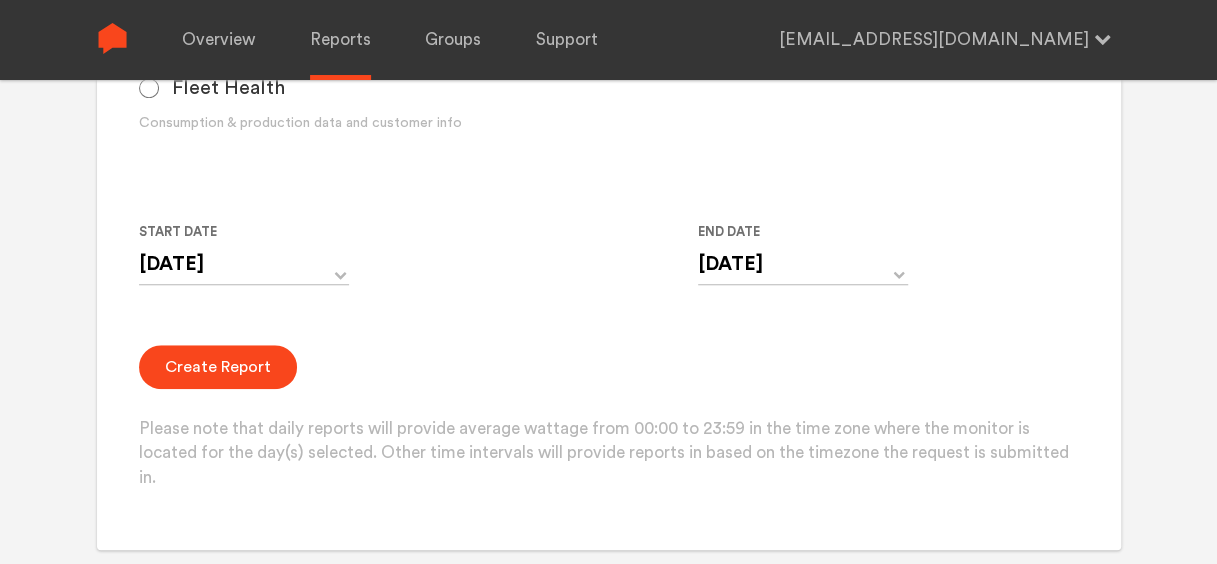 scroll, scrollTop: 688, scrollLeft: 0, axis: vertical 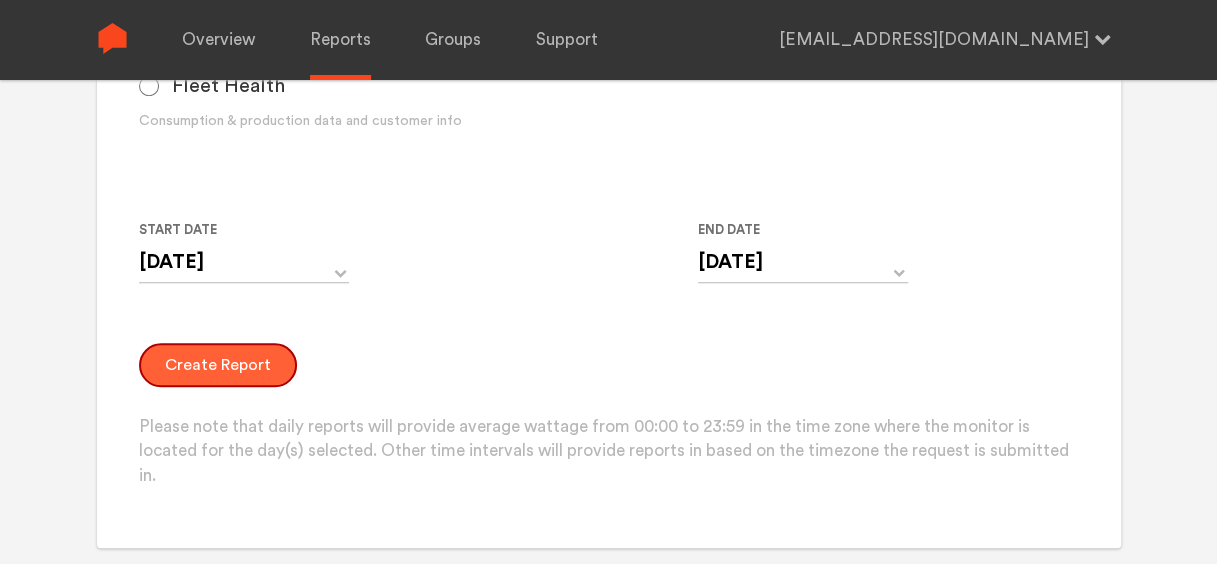 click on "Create Report" at bounding box center (218, 365) 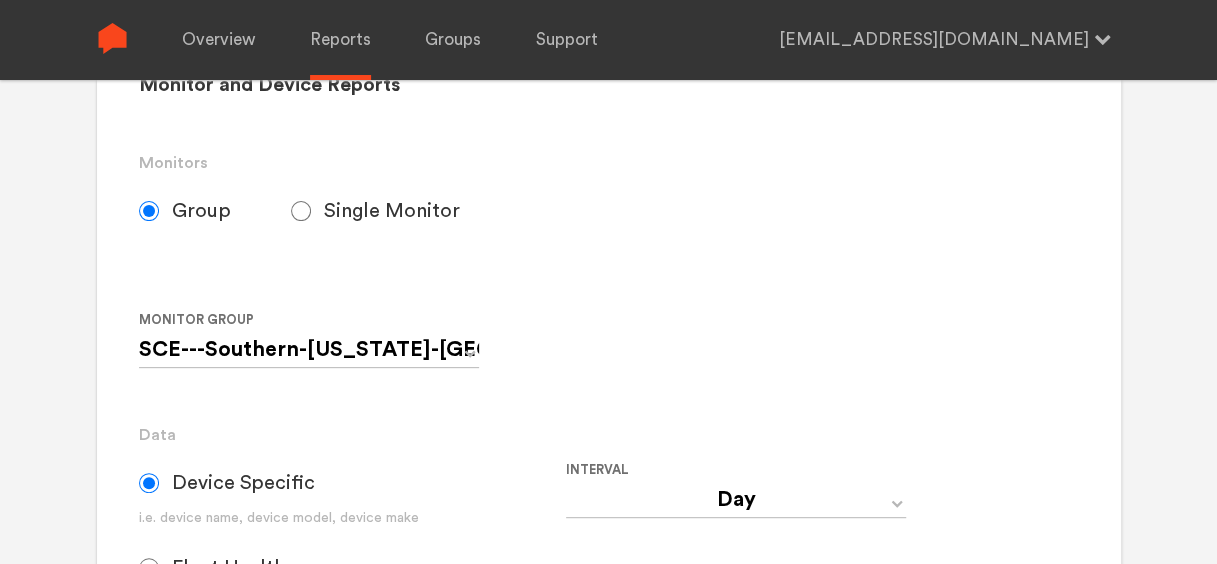 scroll, scrollTop: 0, scrollLeft: 0, axis: both 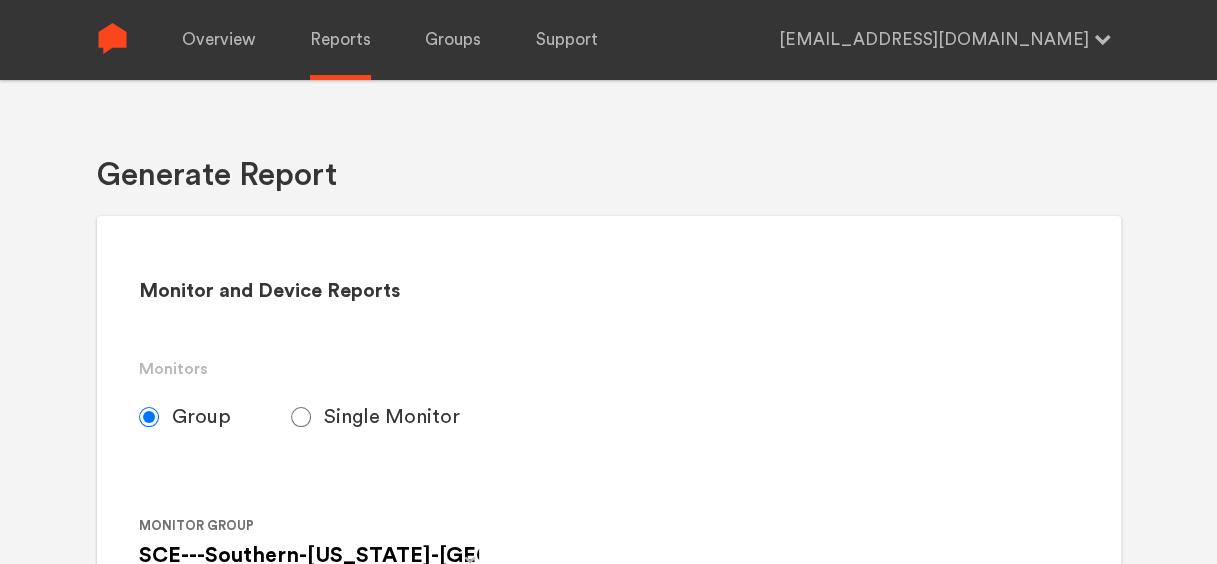 click on "Monitor and Device Reports Monitors Group Single Monitor Monitor Group SCE---Southern-[US_STATE]-Edison-Default Monitor Data Device Specific i.e. device name, device model, device make Fleet Health Consumption & production data and customer info Interval Day Year Month Week Hour 30 Minute 15 Minute 5 Minute Minute Start Date [DATE] ‹ [DATE] › Su Mo Tu We Th Fr Sa 29 30 1 2 3 4 5 6 7 8 9 10 11 12 13 14 15 16 17 18 19 20 21 22 23 24 25 26 27 28 29 30 31 1 2 3 4 5 6 7 8 9 End Date [DATE] ‹ [DATE] › Su Mo Tu We Th Fr Sa 29 30 1 2 3 4 5 6 7 8 9 10 11 12 13 14 15 16 17 18 19 20 21 22 23 24 25 26 27 28 29 30 31 1 2 3 4 5 6 7 8 9 Create Report Please note that daily reports will provide average wattage from 00:00 to 23:59 in the time zone where the monitor is located for the day(s) selected. Other time intervals will provide reports in based on the timezone the request is submitted in." at bounding box center [609, 726] 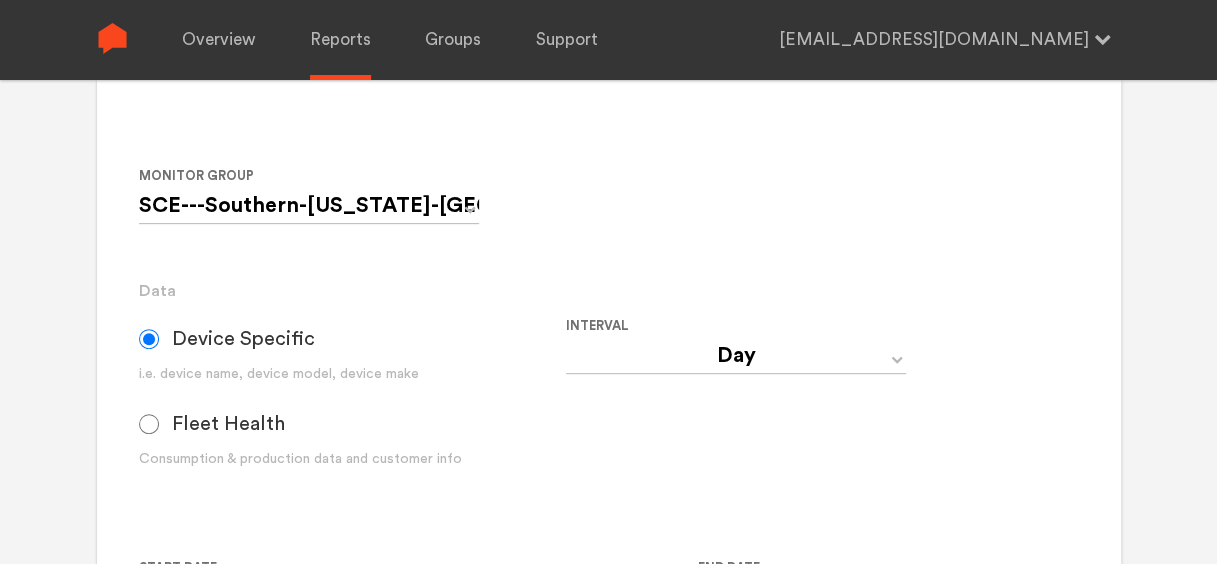 scroll, scrollTop: 514, scrollLeft: 0, axis: vertical 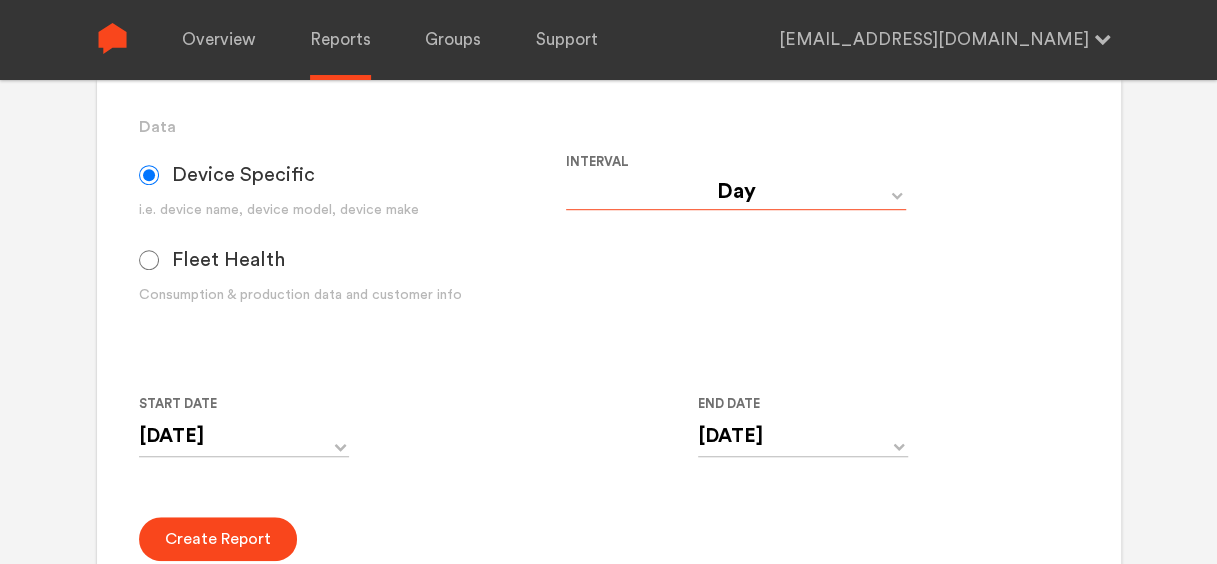 click on "Day Year Month Week Hour 30 Minute 15 Minute 5 Minute Minute" at bounding box center [736, 192] 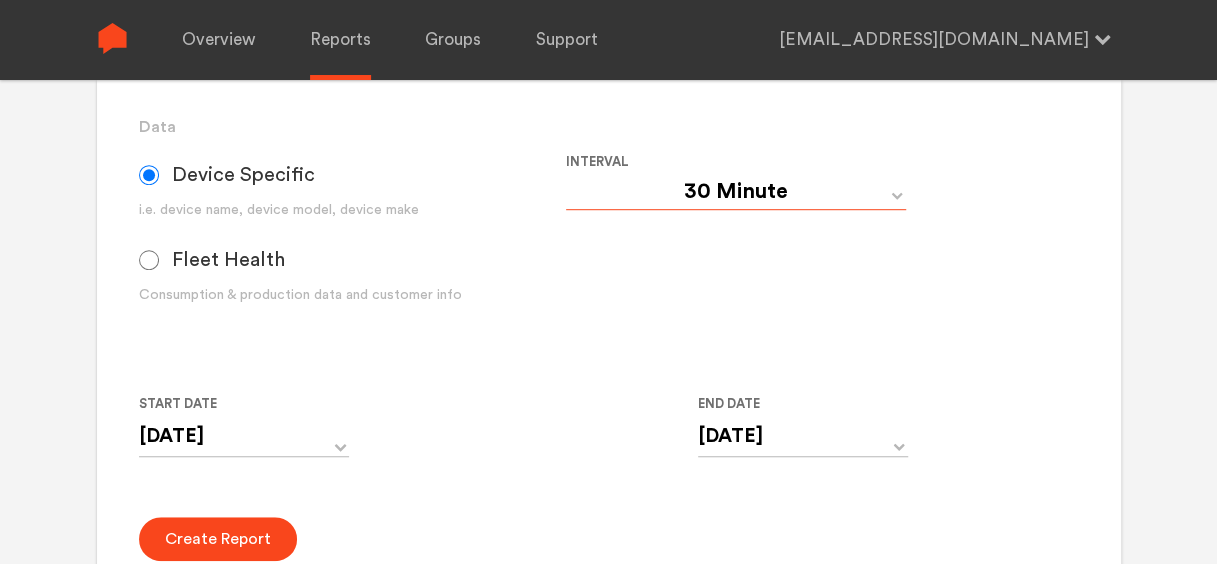 click on "Day Year Month Week Hour 30 Minute 15 Minute 5 Minute Minute" at bounding box center [736, 192] 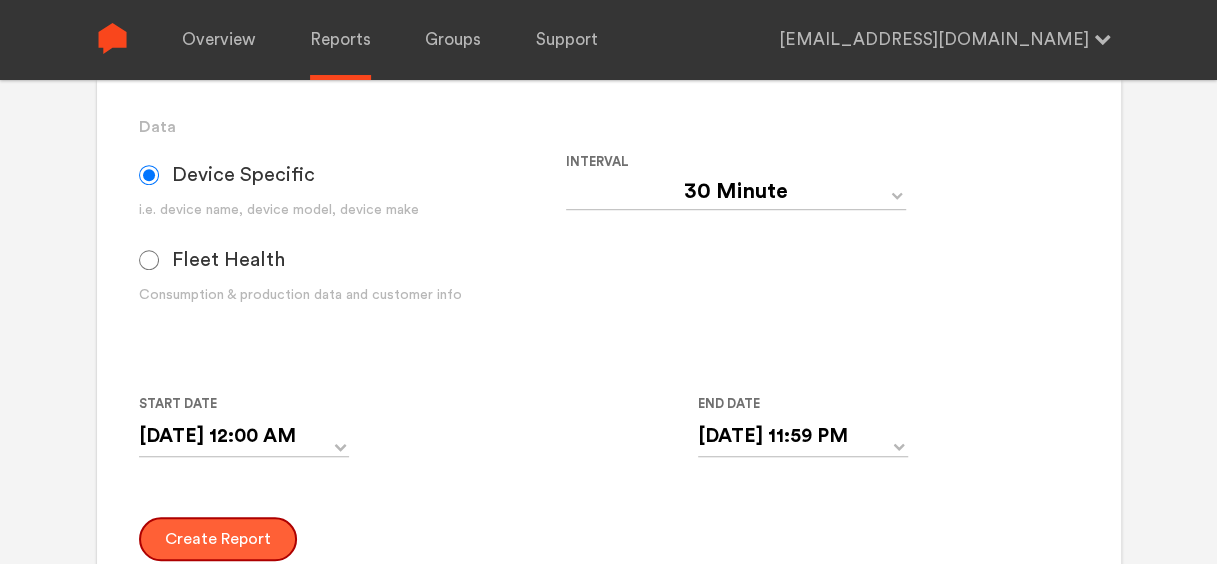 click on "Create Report" at bounding box center (218, 539) 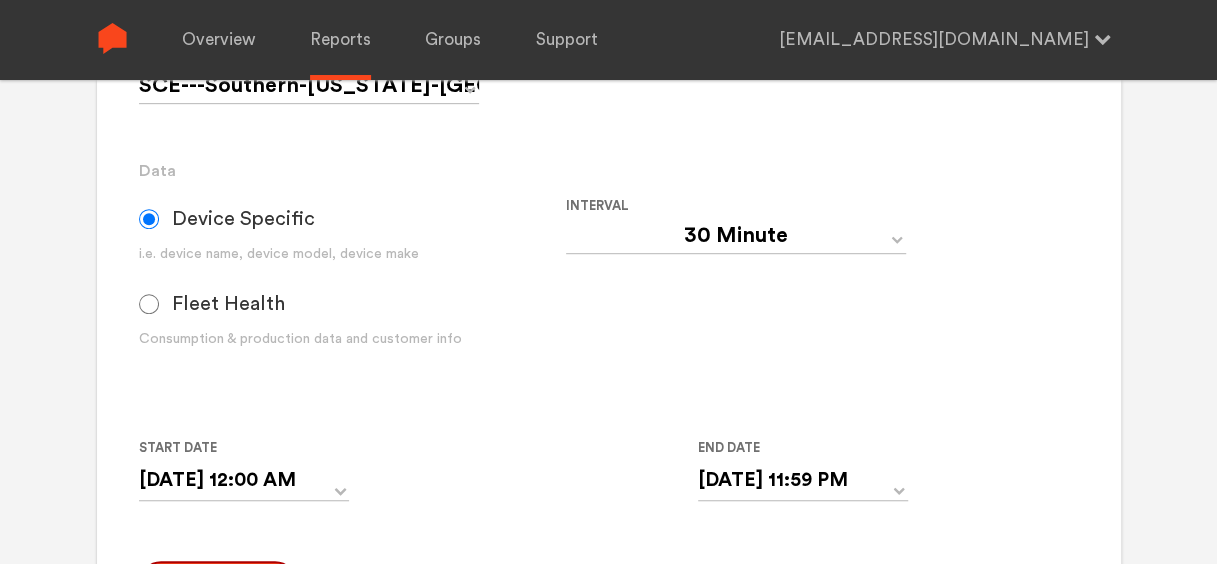 scroll, scrollTop: 0, scrollLeft: 0, axis: both 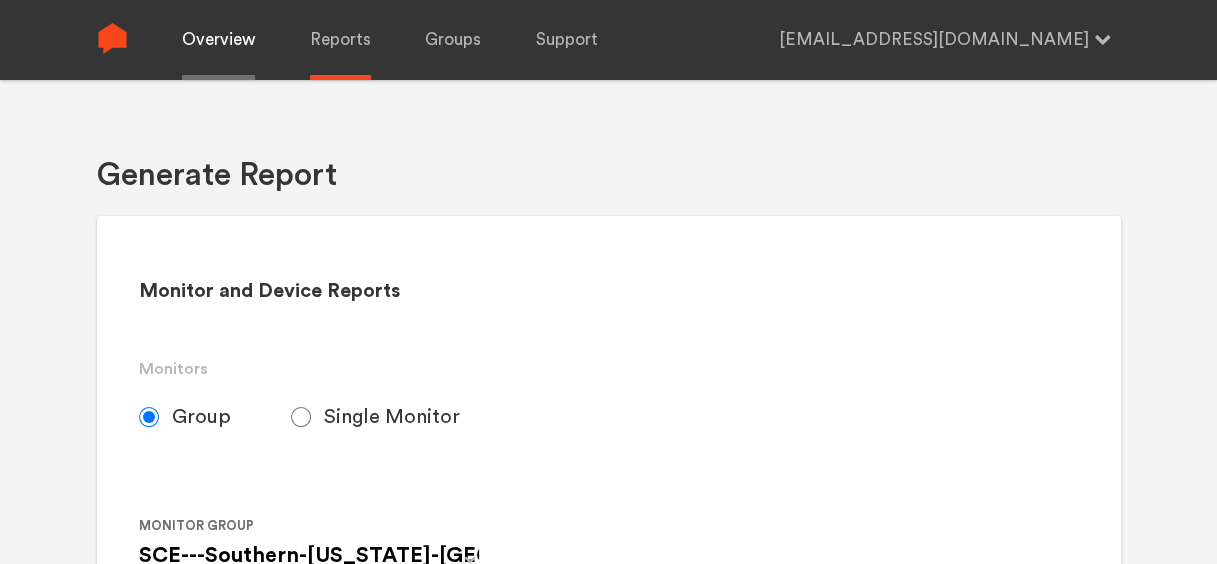 click on "Overview" at bounding box center [218, 40] 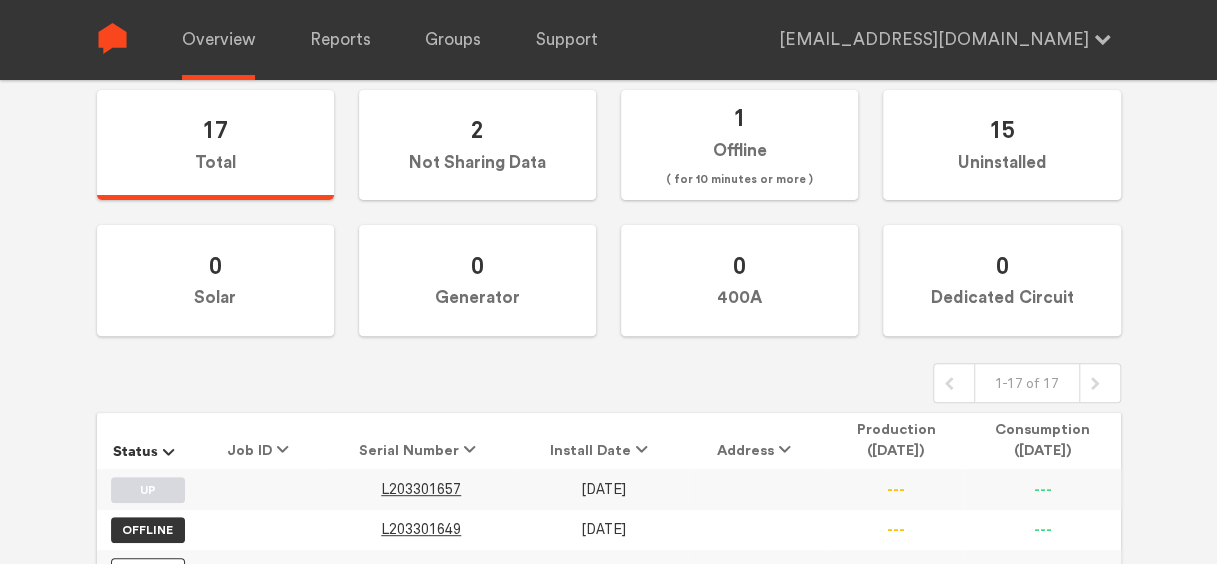 scroll, scrollTop: 0, scrollLeft: 0, axis: both 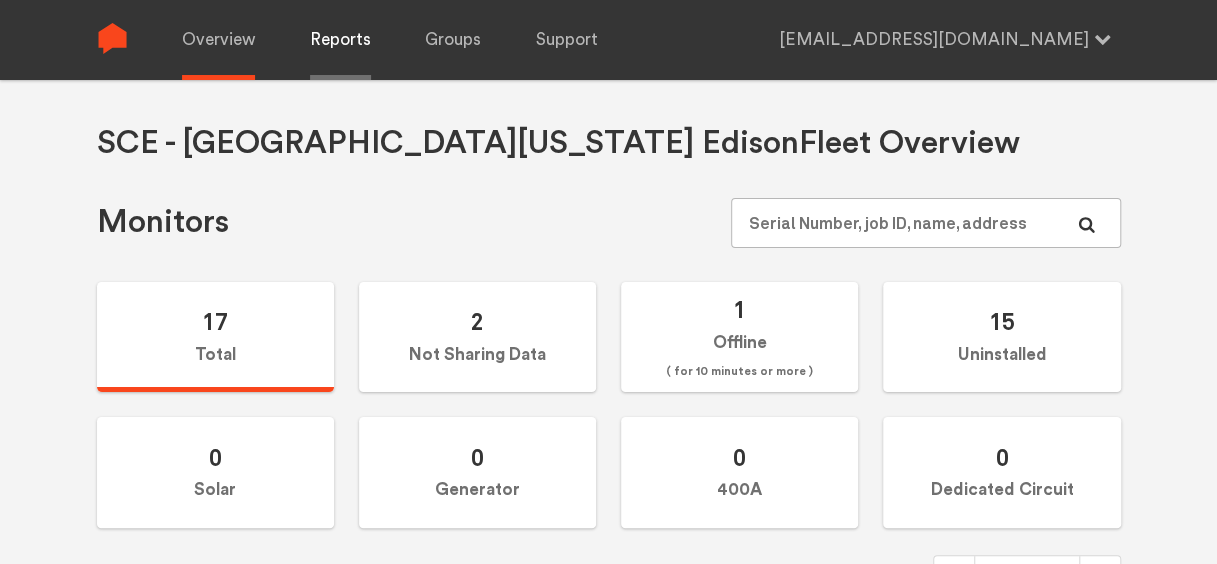 click on "Reports" at bounding box center [340, 40] 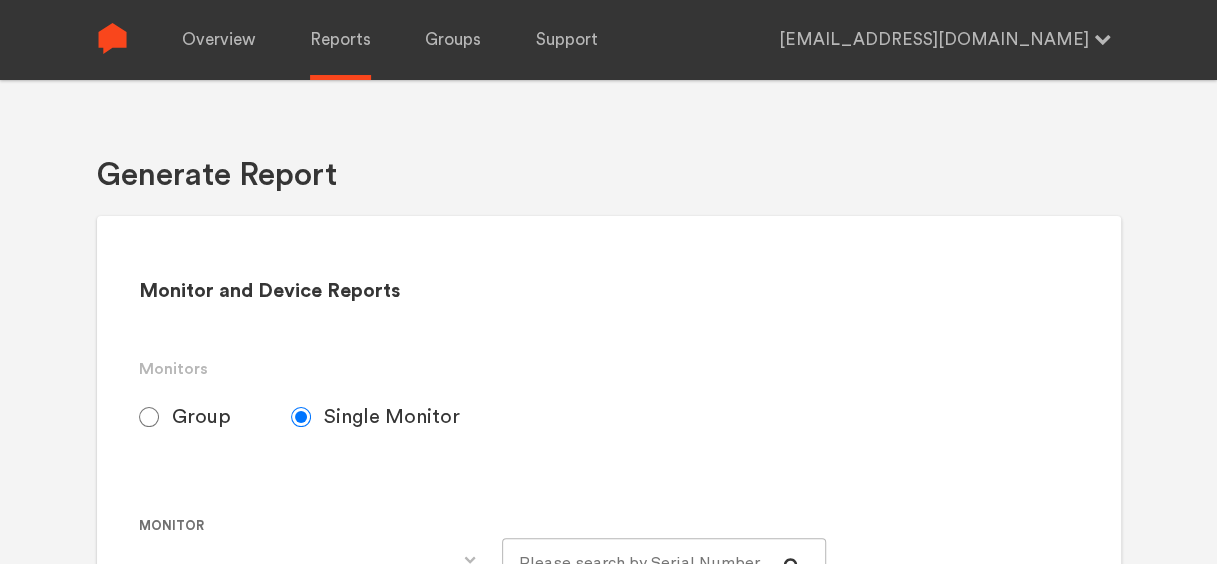 click on "Your Report is Ready to be Downloaded!  Download Clear Generate Report Monitor and Device Reports Monitors Group Single Monitor Monitor Group SCE---Southern-[US_STATE]-Edison-Default Monitor For large monitor counts No monitors found. Please search again. Data Device Specific i.e. device name, device model, device make Fleet Health Consumption & production data and customer info Interval Day Year Month Week Hour 30 Minute 15 Minute 5 Minute Minute Start Date [DATE] ‹ [DATE] › Su Mo Tu We Th Fr Sa 29 30 1 2 3 4 5 6 7 8 9 10 11 12 13 14 15 16 17 18 19 20 21 22 23 24 25 26 27 28 29 30 31 1 2 3 4 5 6 7 8 9 End Date [DATE] ‹ [DATE] › Su Mo Tu We Th Fr Sa 29 30 1 2 3 4 5 6 7 8 9 10 11 12 13 14 15 16 17 18 19 20 21 22 23 24 25 26 27 28 29 30 31 1 2 3 4 5 6 7 8 9 Create Report Activity Reports Monitors Group Single Monitor Monitor Group SCE---Southern-[US_STATE]-Edison-Default Monitor For large monitor counts No monitors found. Please search again. Activity Types Account created 2 2 2 ‹ › 1" at bounding box center (608, 362) 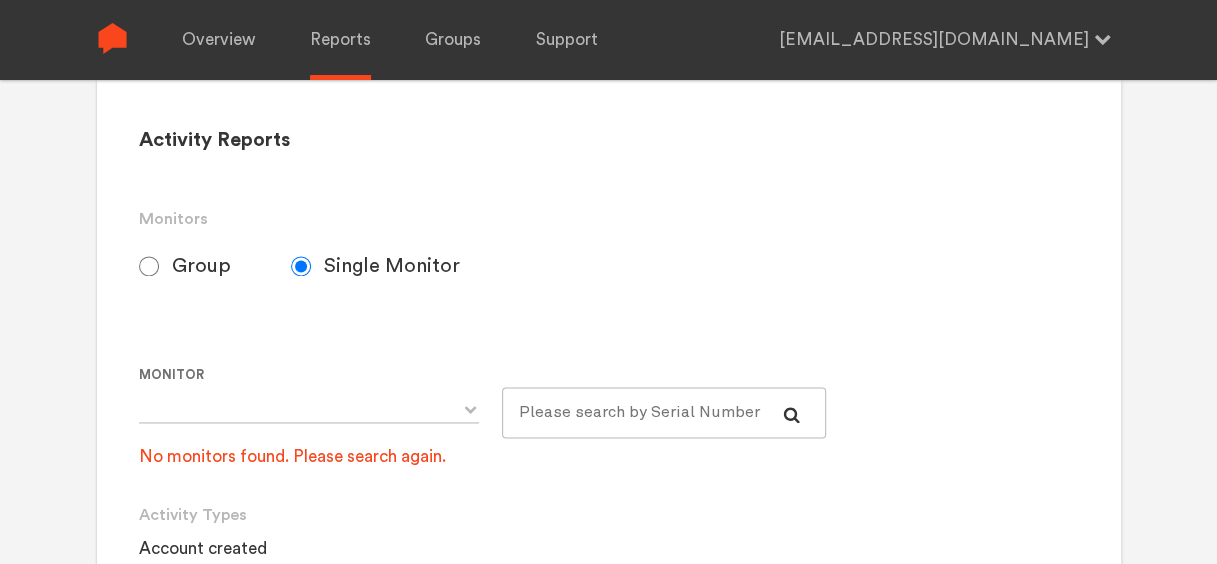 scroll, scrollTop: 1211, scrollLeft: 0, axis: vertical 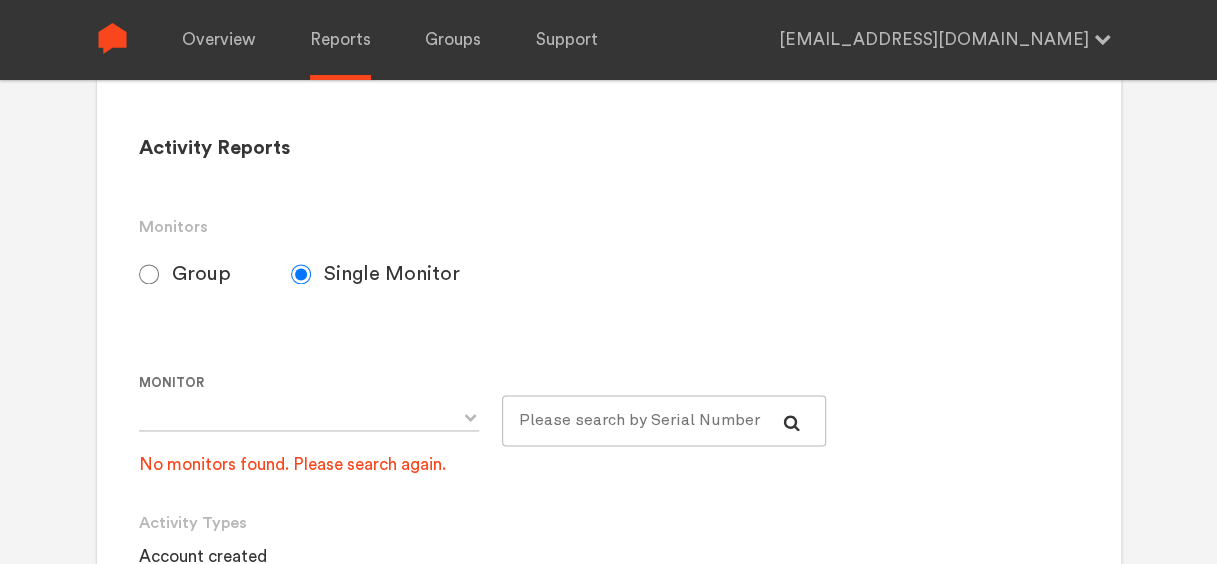click on "Group" at bounding box center [149, 274] 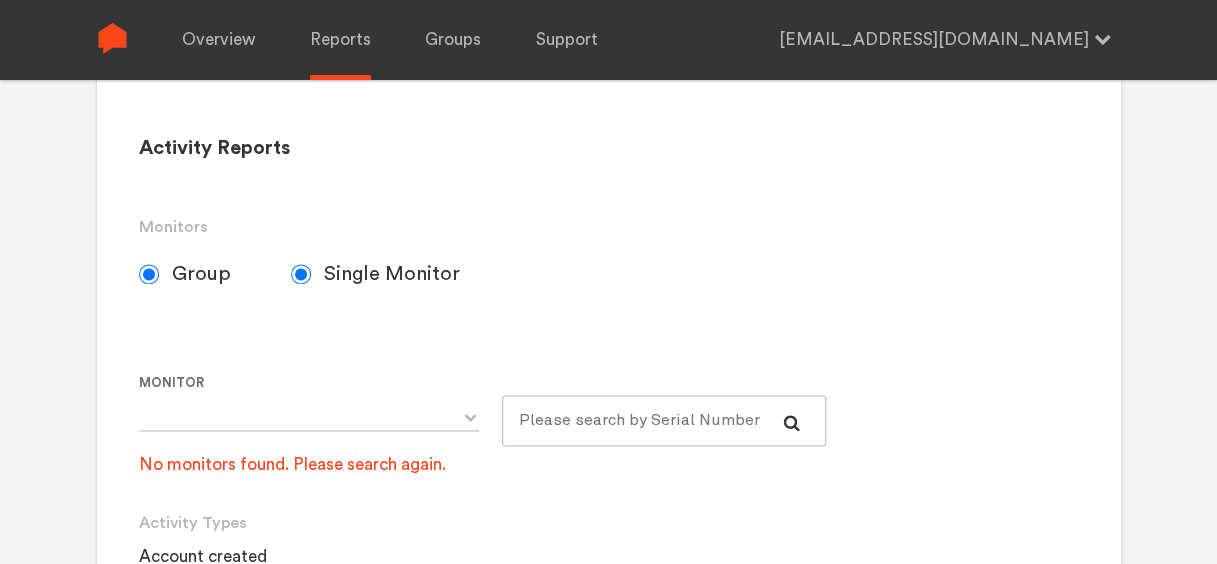 radio on "true" 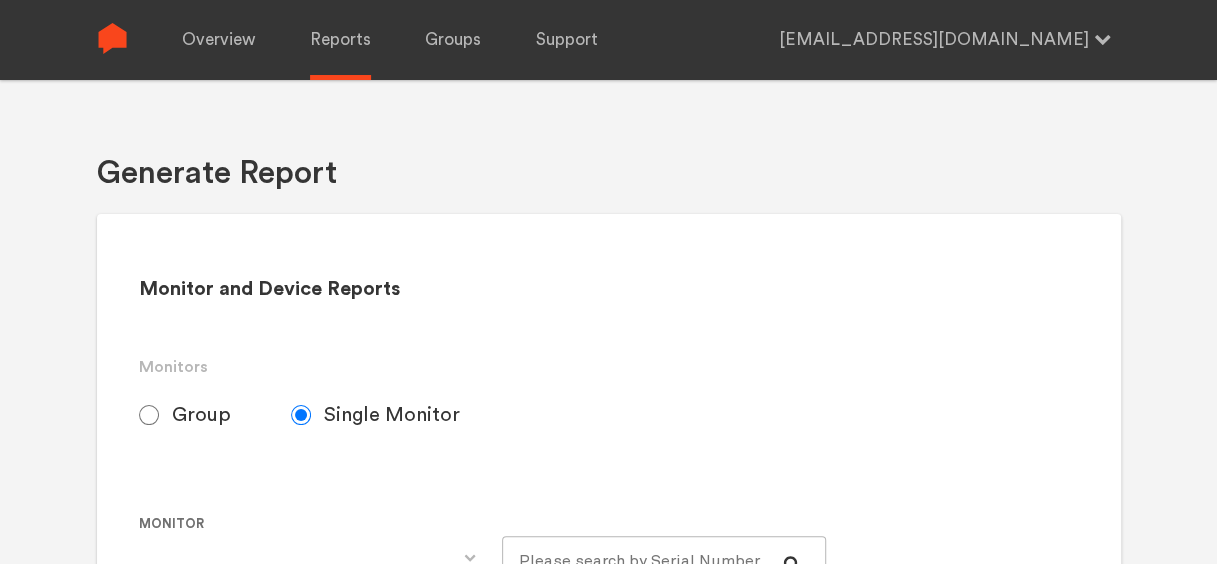 scroll, scrollTop: 0, scrollLeft: 0, axis: both 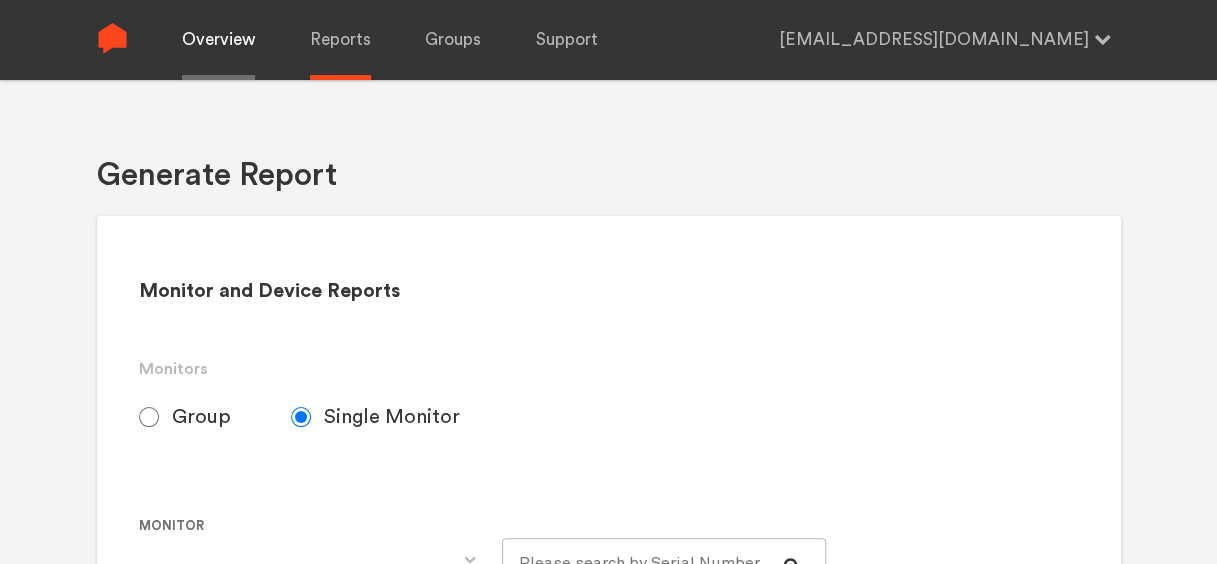 click on "Overview" at bounding box center (218, 40) 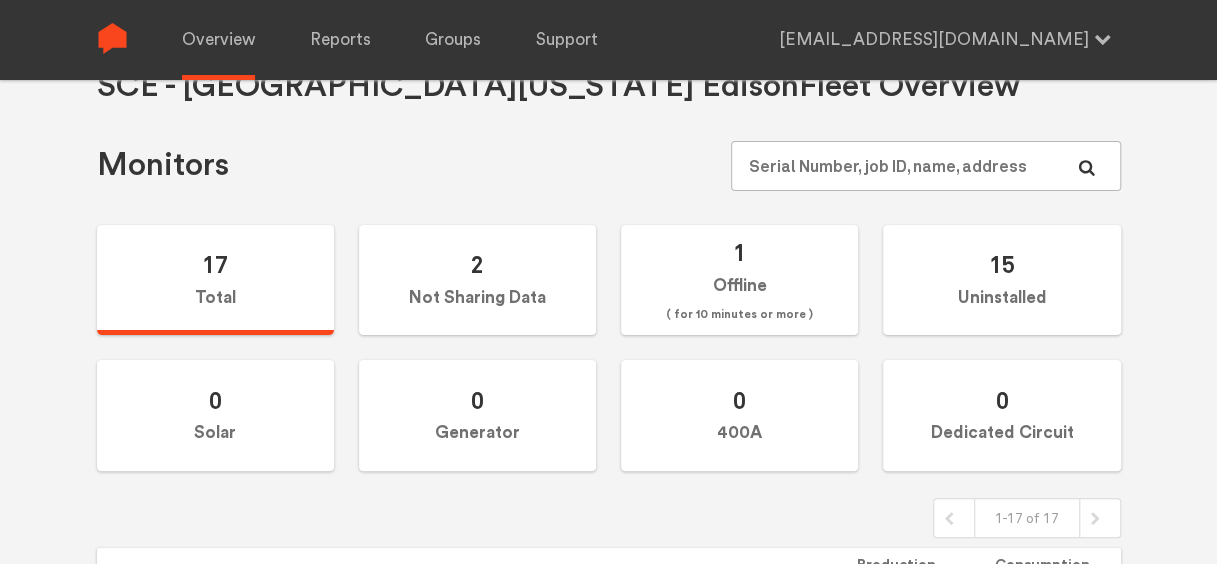 scroll, scrollTop: 59, scrollLeft: 0, axis: vertical 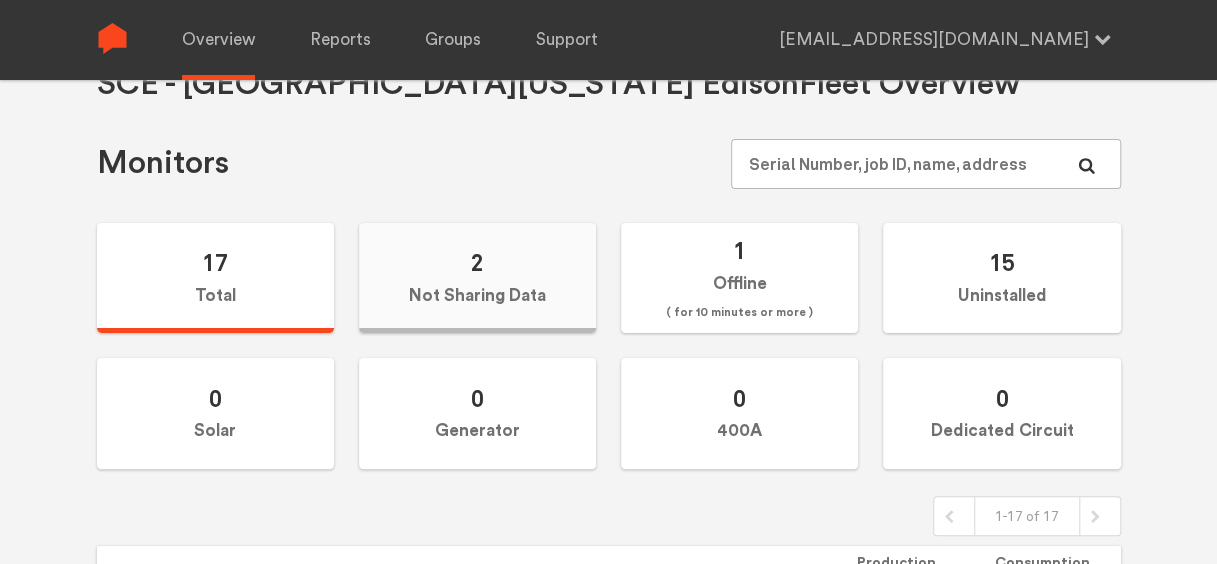 click on "2 Not Sharing Data" at bounding box center [477, 278] 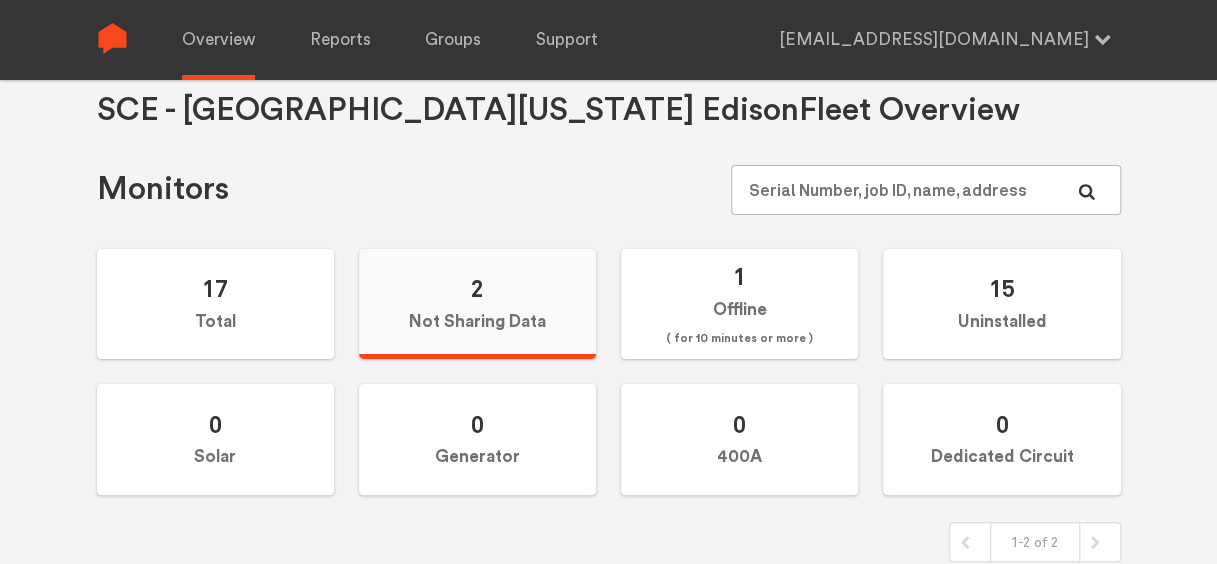 scroll, scrollTop: 34, scrollLeft: 0, axis: vertical 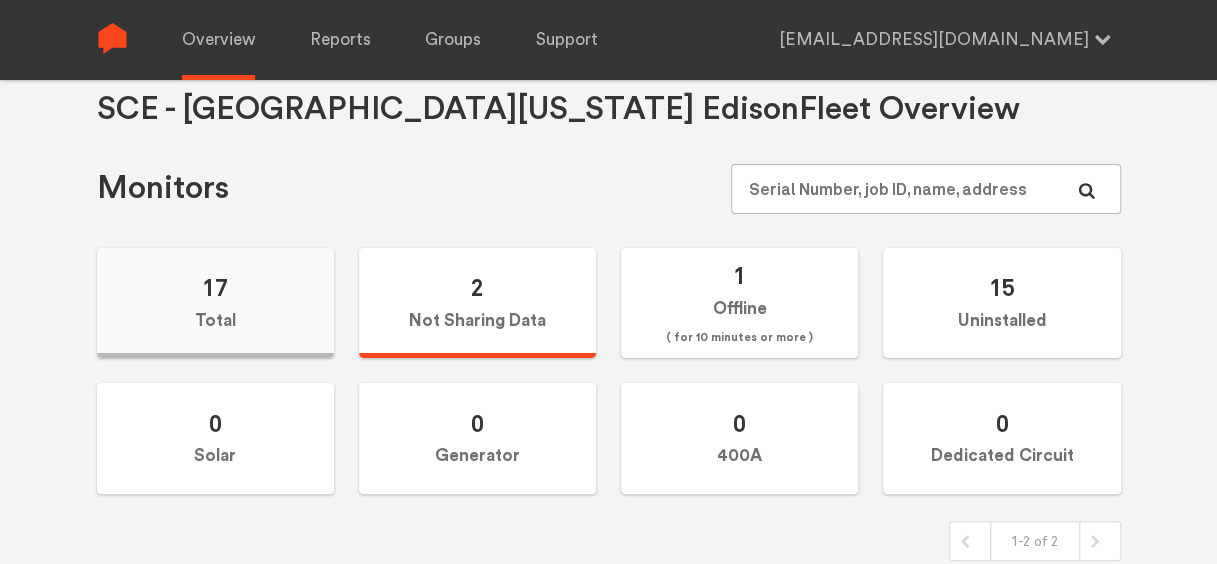 click on "17" at bounding box center [215, 287] 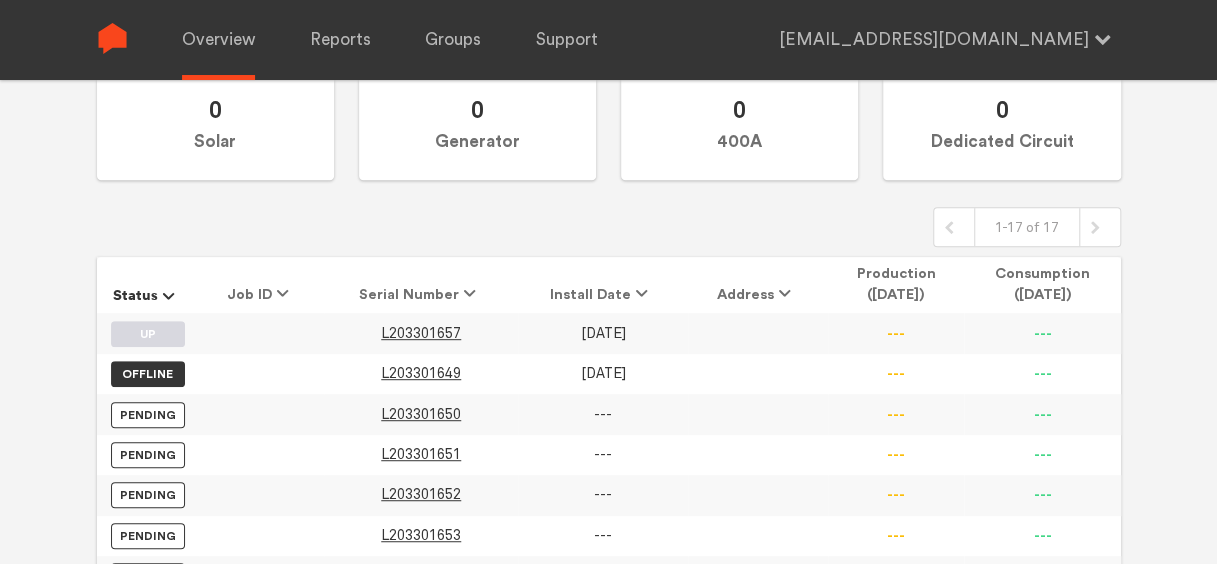 scroll, scrollTop: 368, scrollLeft: 0, axis: vertical 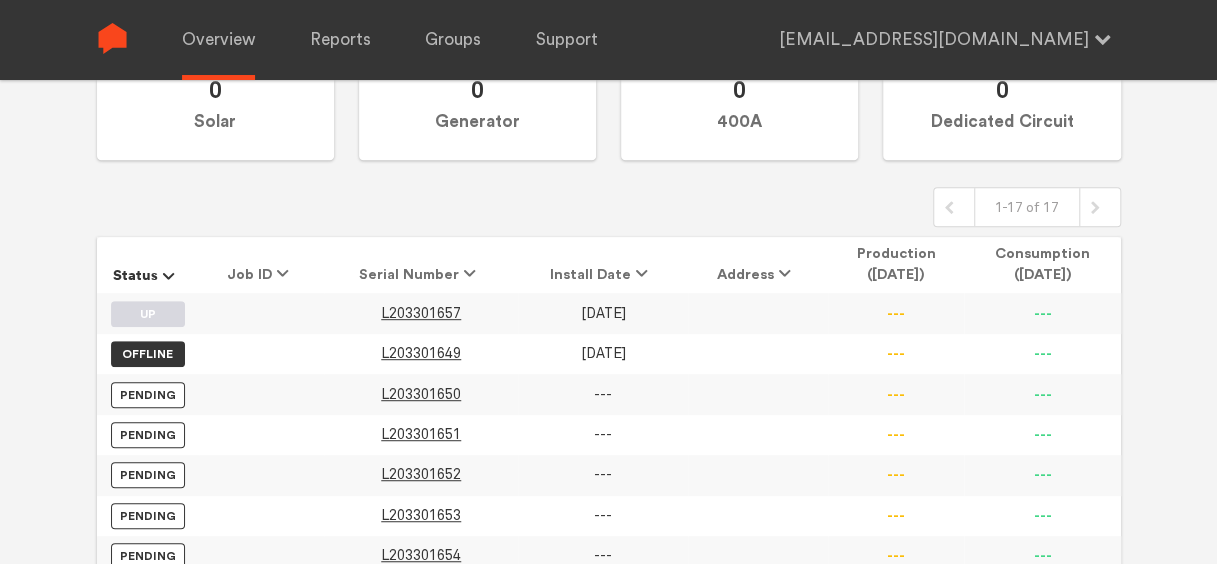 click on "UP" at bounding box center [148, 314] 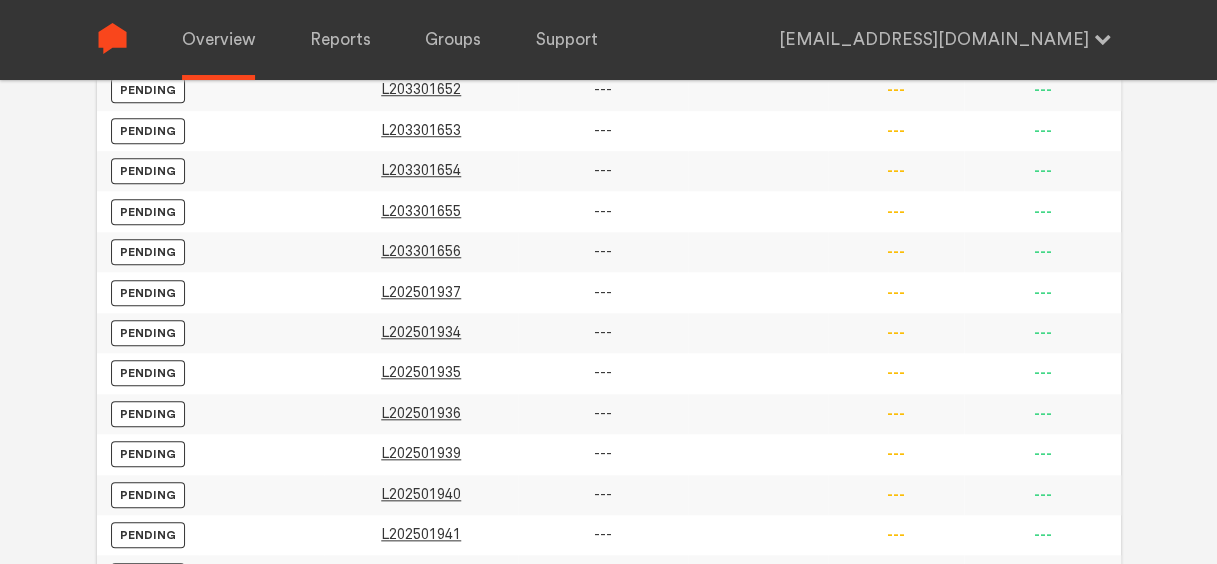scroll, scrollTop: 0, scrollLeft: 0, axis: both 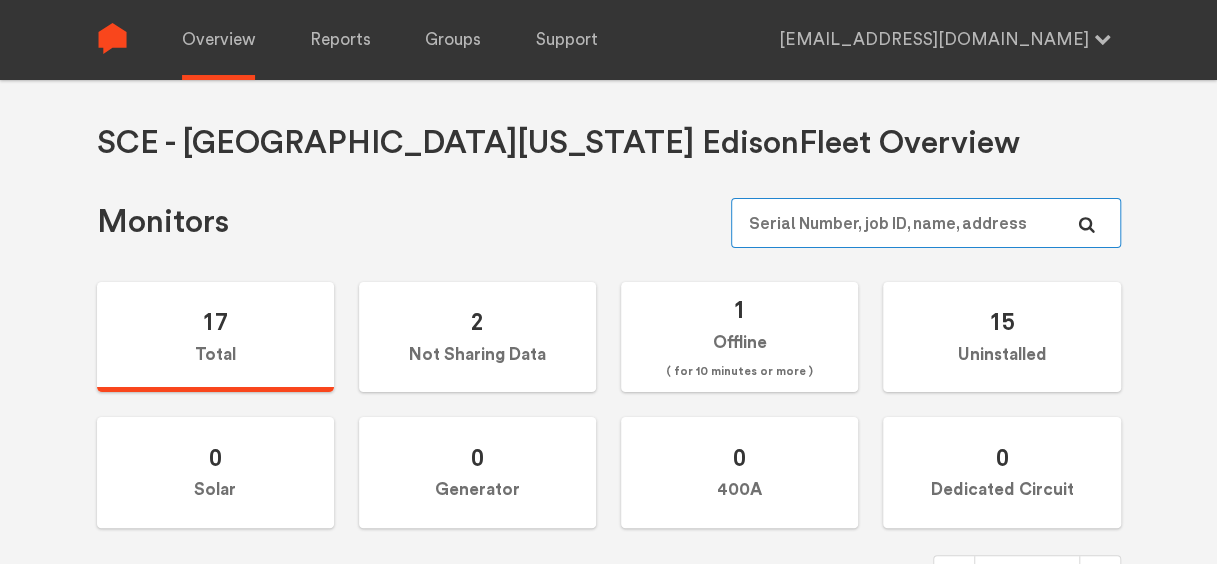 click at bounding box center [925, 223] 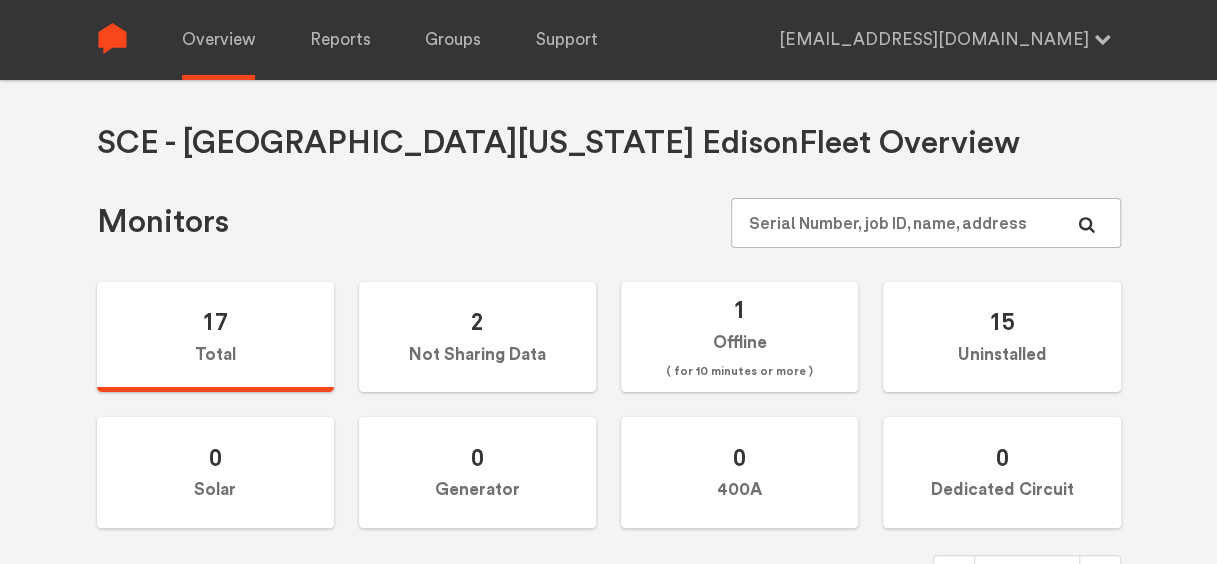 click on "Monitors" at bounding box center (609, 223) 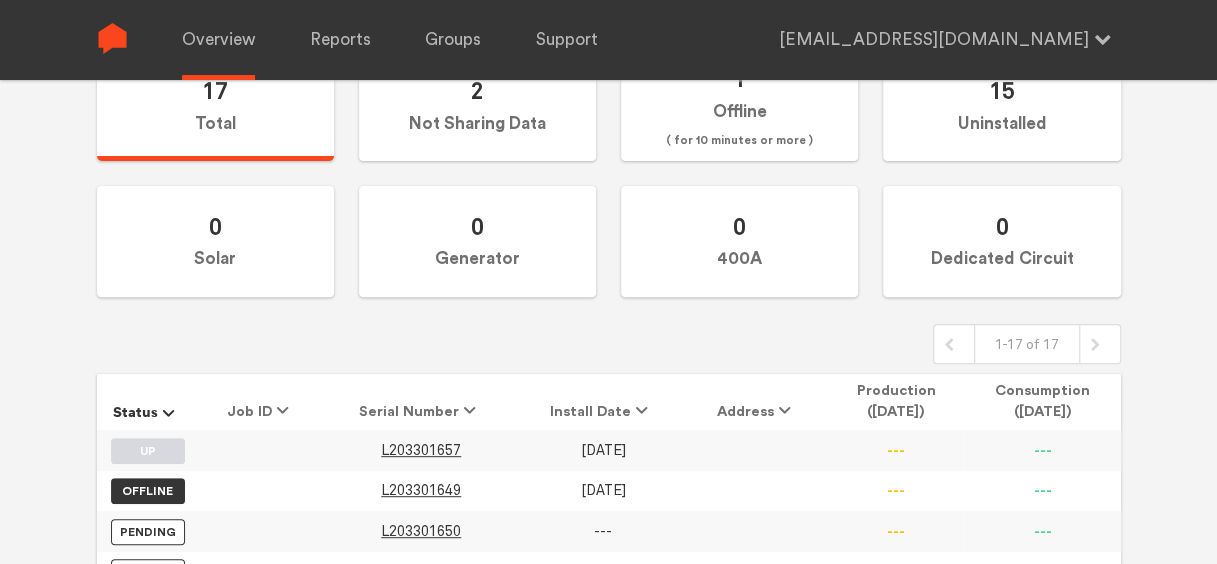 scroll, scrollTop: 232, scrollLeft: 0, axis: vertical 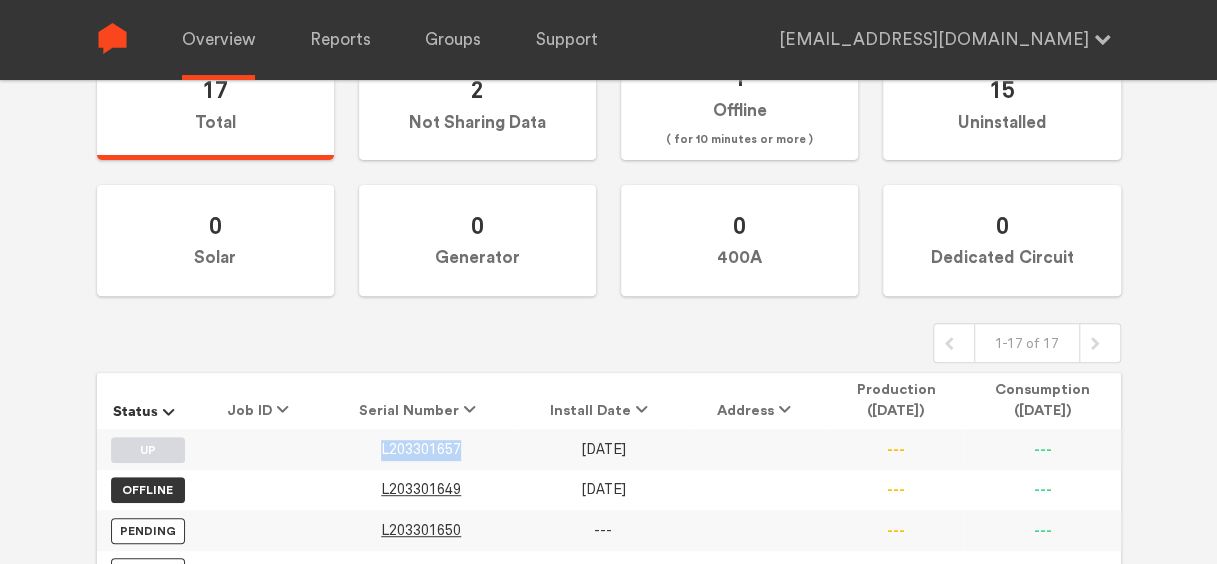 drag, startPoint x: 472, startPoint y: 444, endPoint x: 384, endPoint y: 447, distance: 88.051125 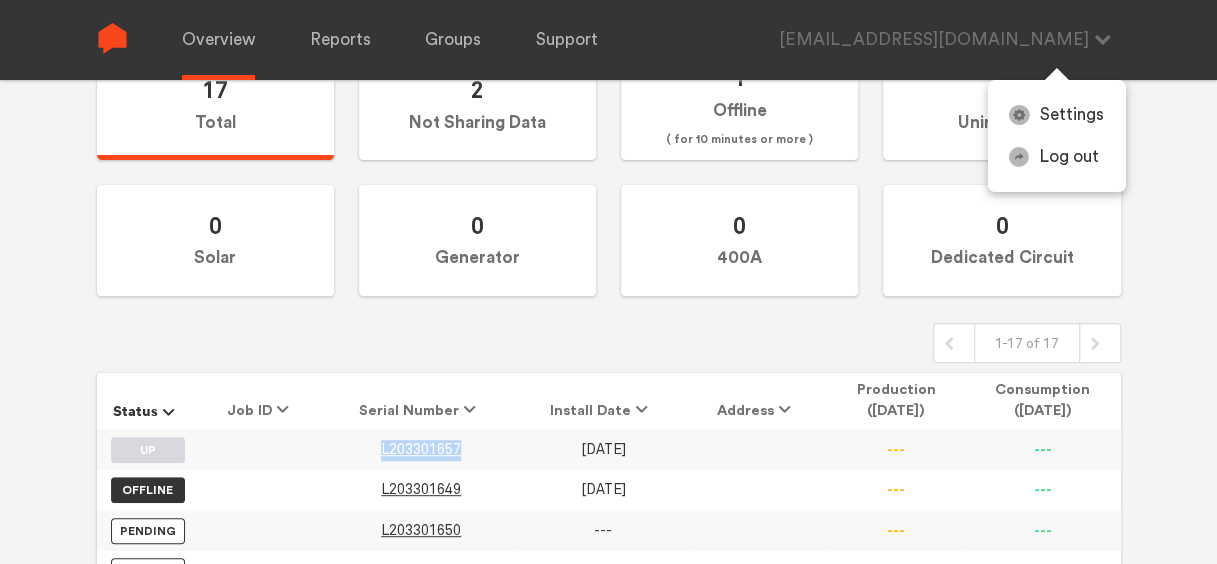 scroll, scrollTop: 0, scrollLeft: 0, axis: both 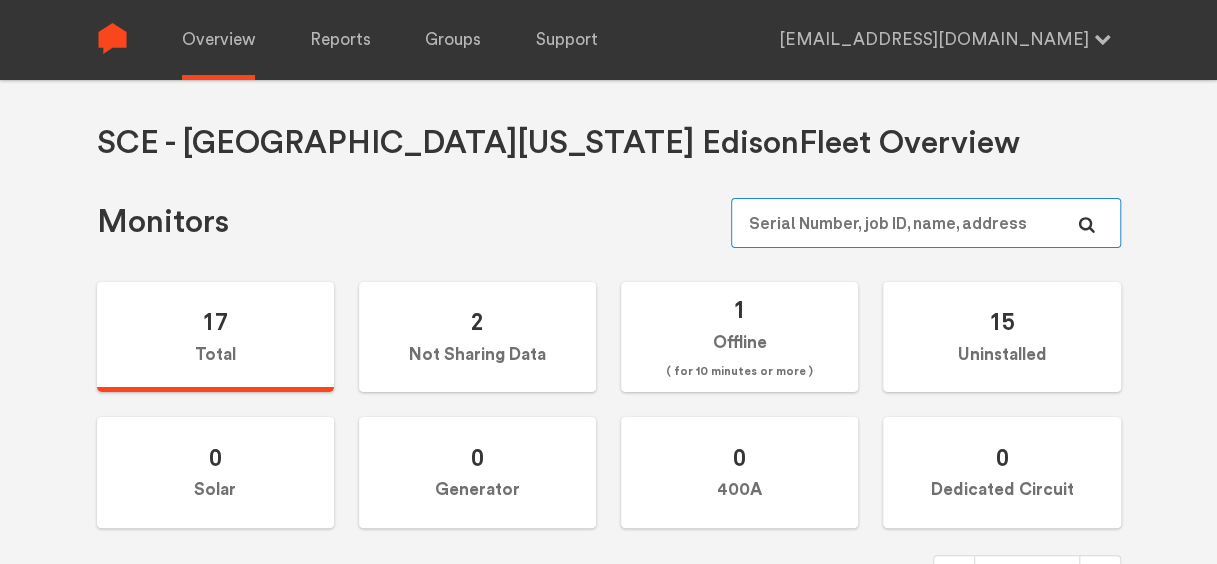 click at bounding box center (925, 223) 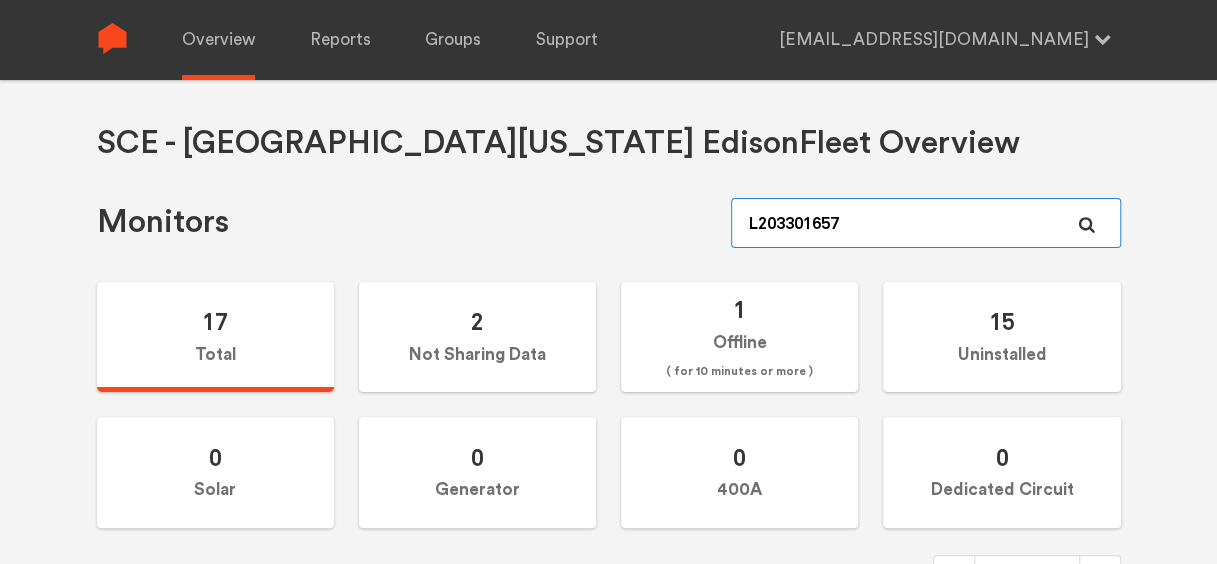 type 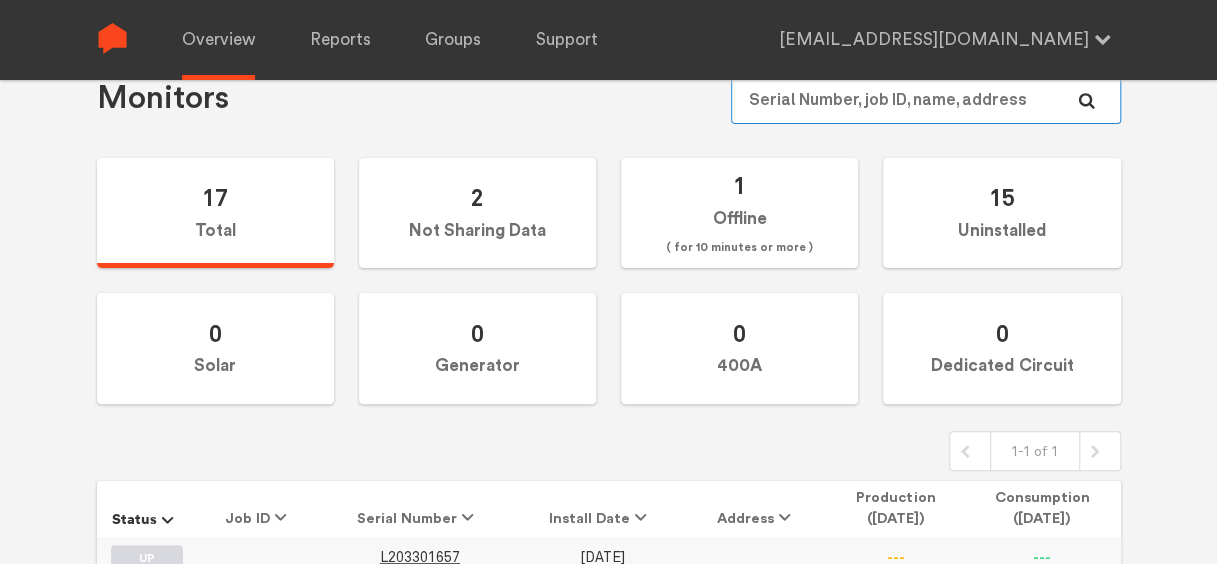 scroll, scrollTop: 0, scrollLeft: 0, axis: both 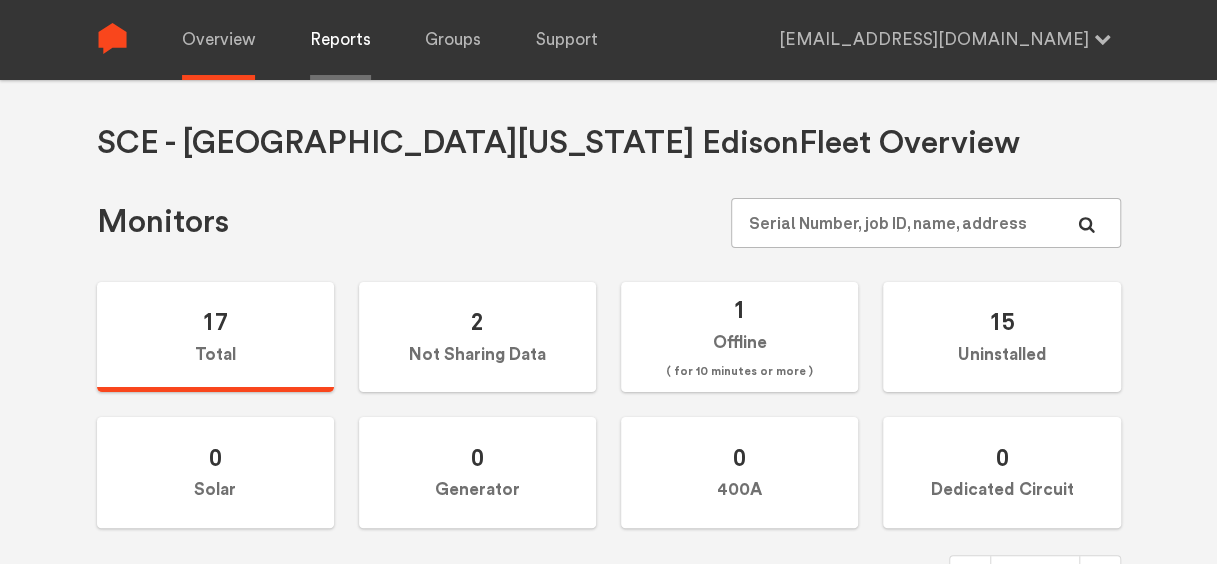 click on "Reports" at bounding box center [340, 40] 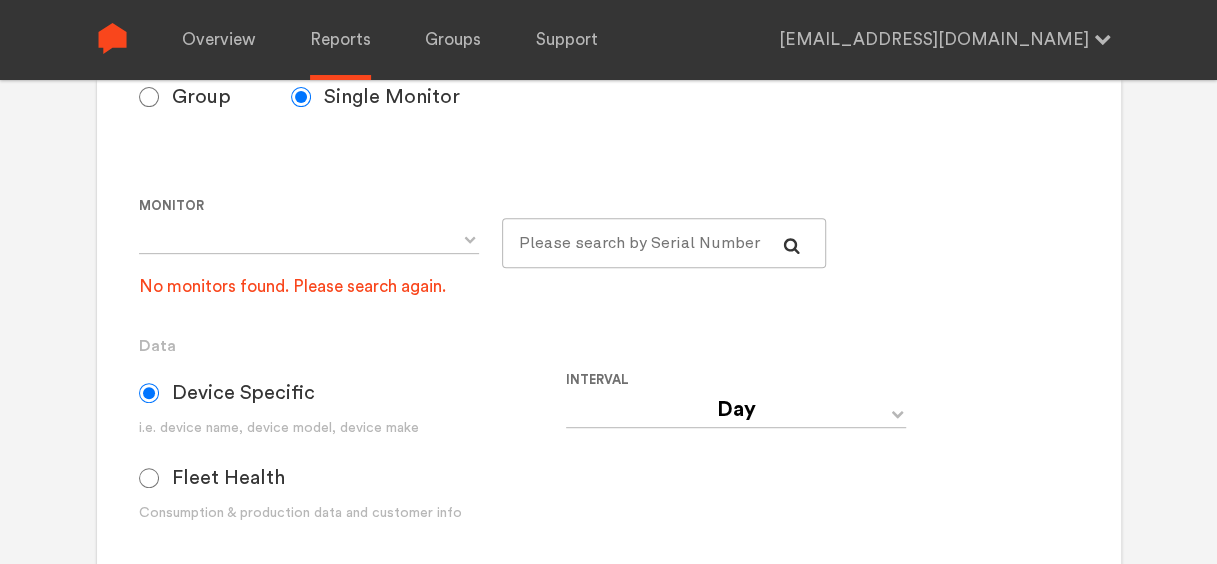 scroll, scrollTop: 294, scrollLeft: 0, axis: vertical 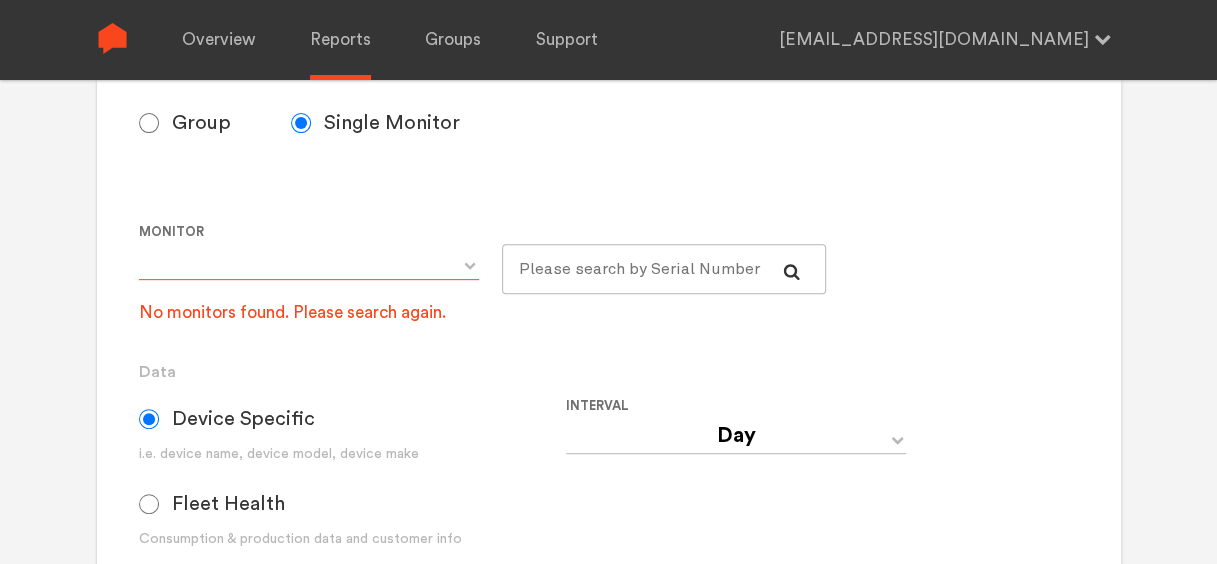 click at bounding box center (309, 262) 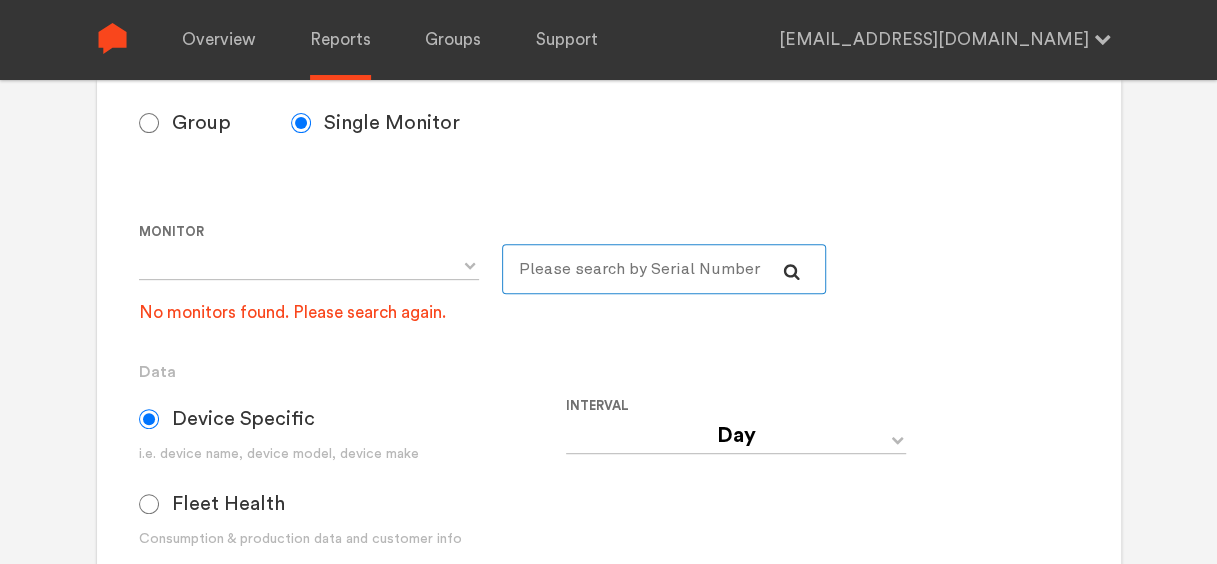 click at bounding box center (664, 269) 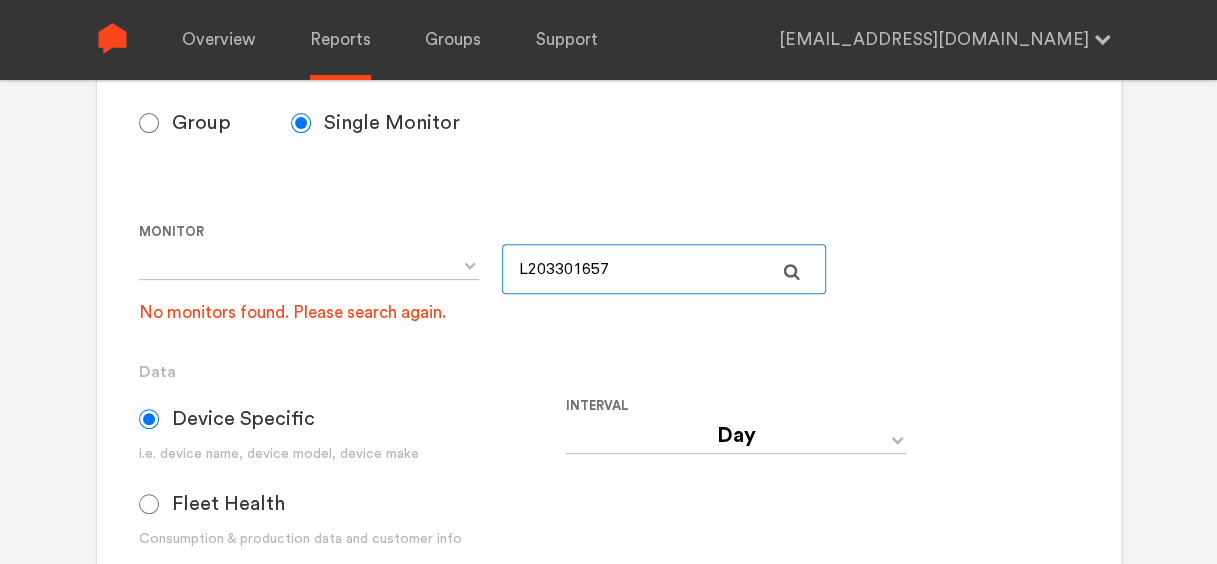 type on "L203301657" 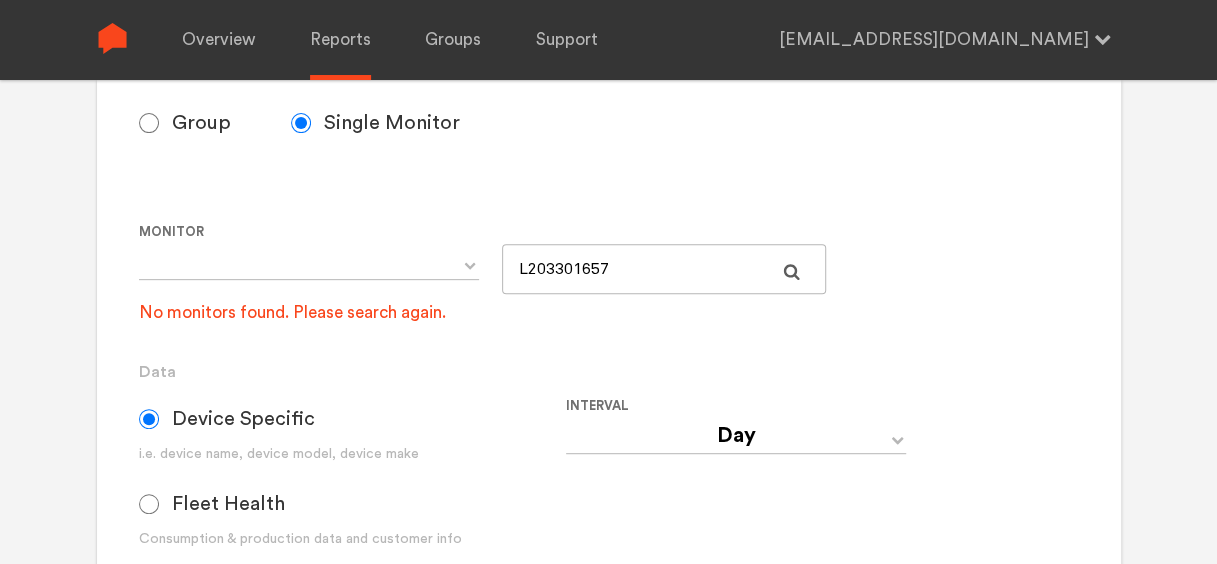 click 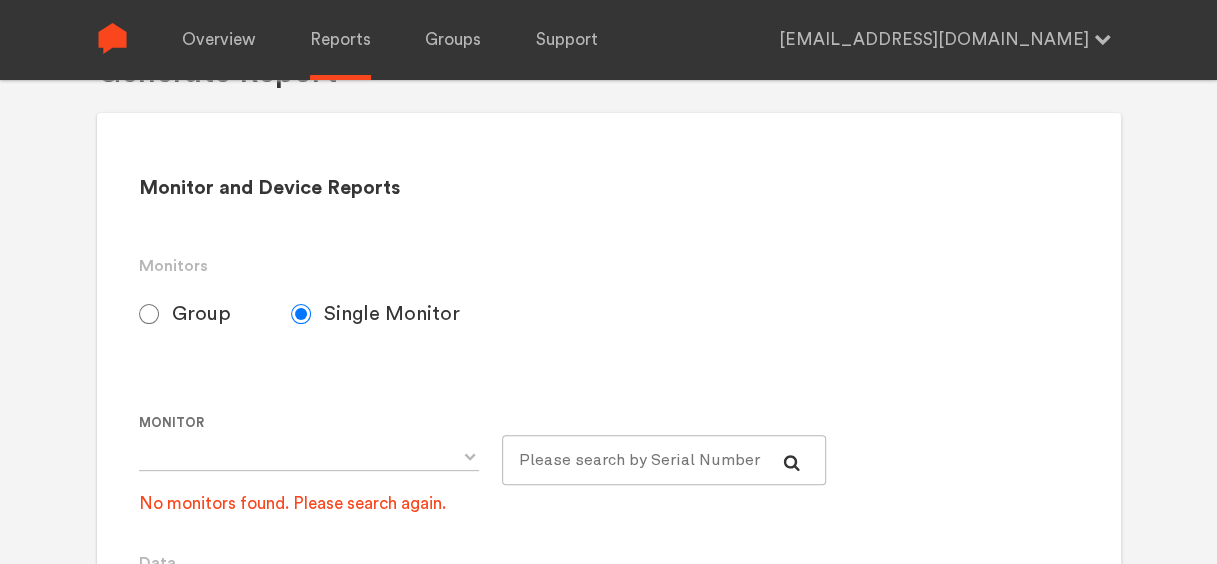 scroll, scrollTop: 0, scrollLeft: 0, axis: both 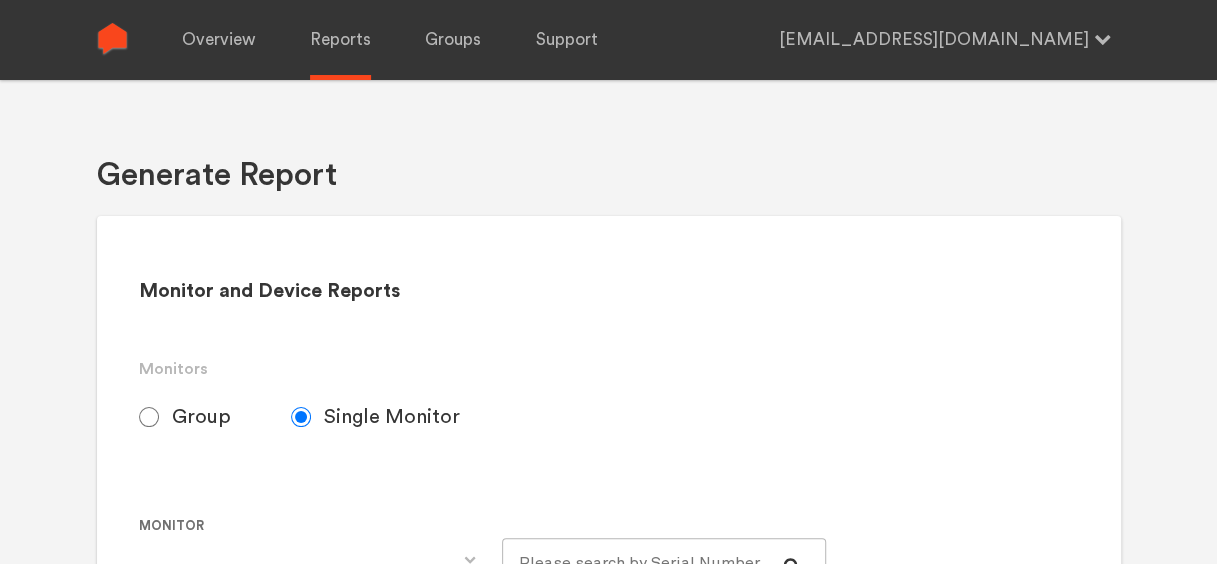 click at bounding box center [112, 38] 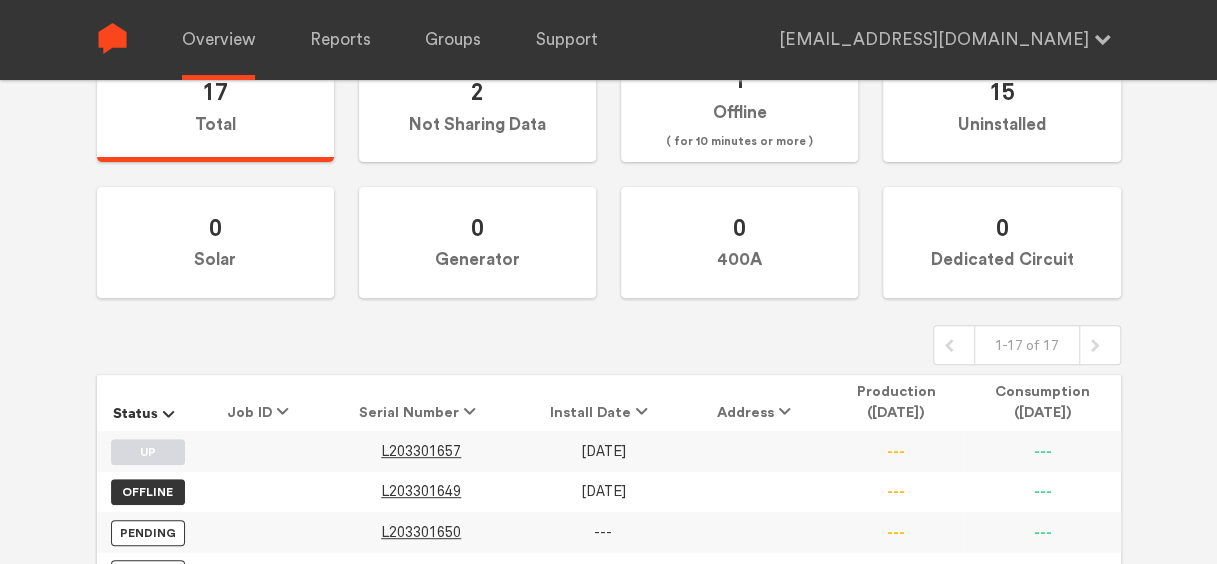 scroll, scrollTop: 0, scrollLeft: 0, axis: both 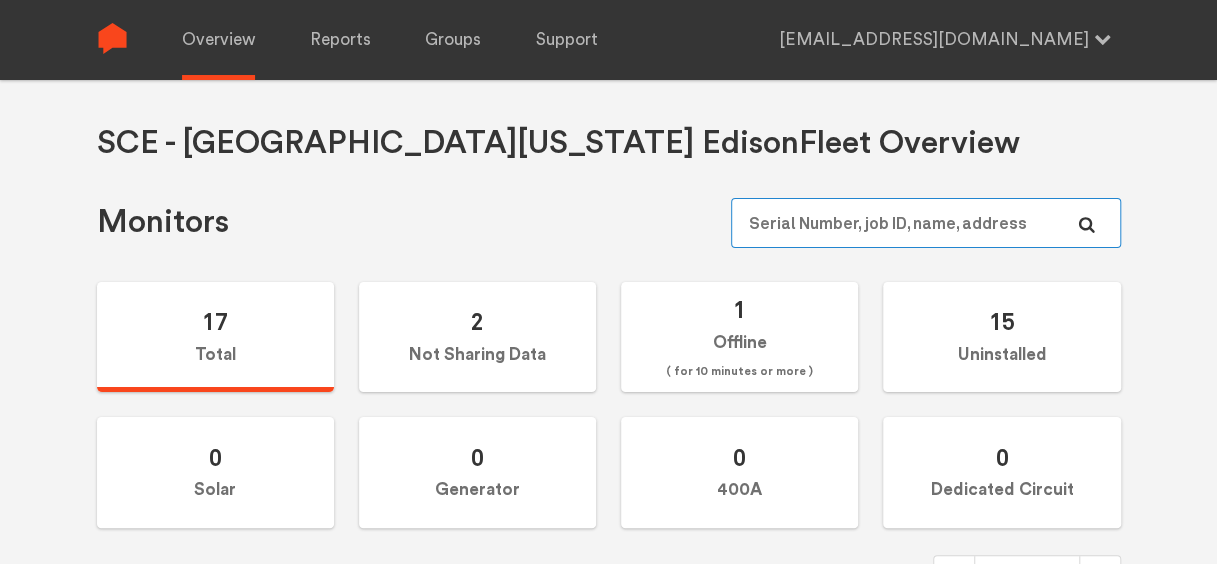 click at bounding box center [925, 223] 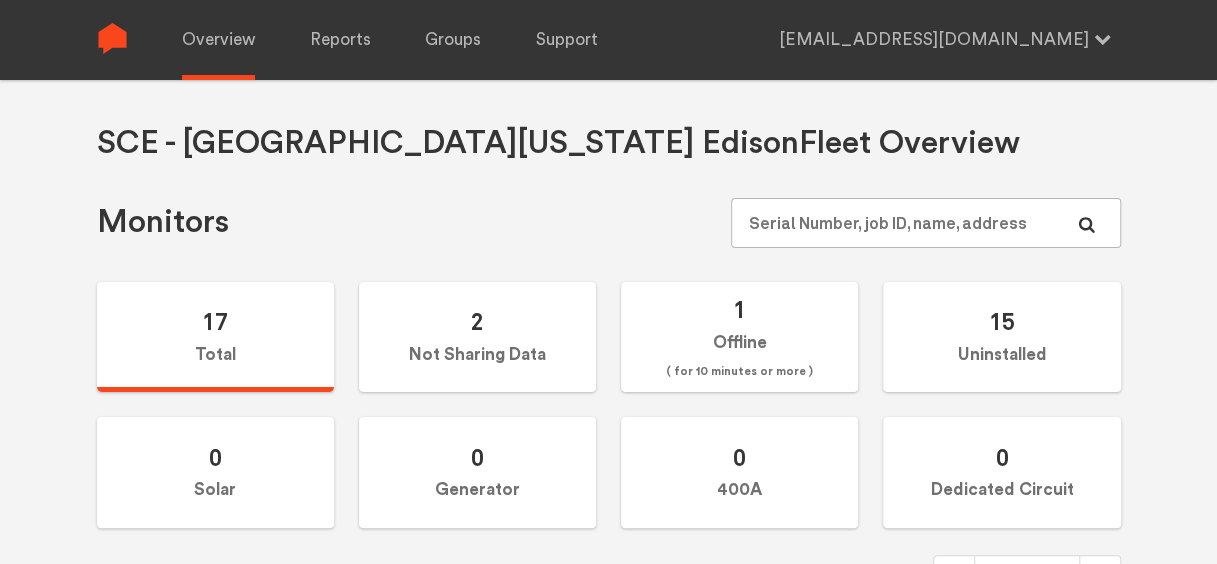 click on "SCE - Southern [US_STATE] Edison  Fleet Overview  Monitors 17 Total 2 Not Sharing Data 1 Offline ( for 10 minutes or more ) 15 Uninstalled 0 Solar 0 Generator 0 400A 0 Dedicated Circuit 1-17 of 17 Status Job ID Serial Number Install Date Address Production ([DATE]) Consumption ([DATE]) UP L203301657 [DATE] --- --- OFFLINE L203301649 [DATE] --- --- Pending L203301650 --- --- --- Pending L203301651 --- --- --- Pending L203301652 --- --- --- Pending L203301653 --- --- --- Pending L203301654 --- --- --- Pending L203301655 --- --- --- Pending L203301656 --- --- --- Pending L202501937 --- --- --- Pending L202501934 --- --- --- Pending L202501935 --- --- --- Pending L202501936 --- --- --- Pending L202501939 --- --- --- Pending L202501940 --- --- --- Pending L202501941 --- --- --- Pending L202501938 --- --- --- 1-17 of 17" at bounding box center [609, 740] 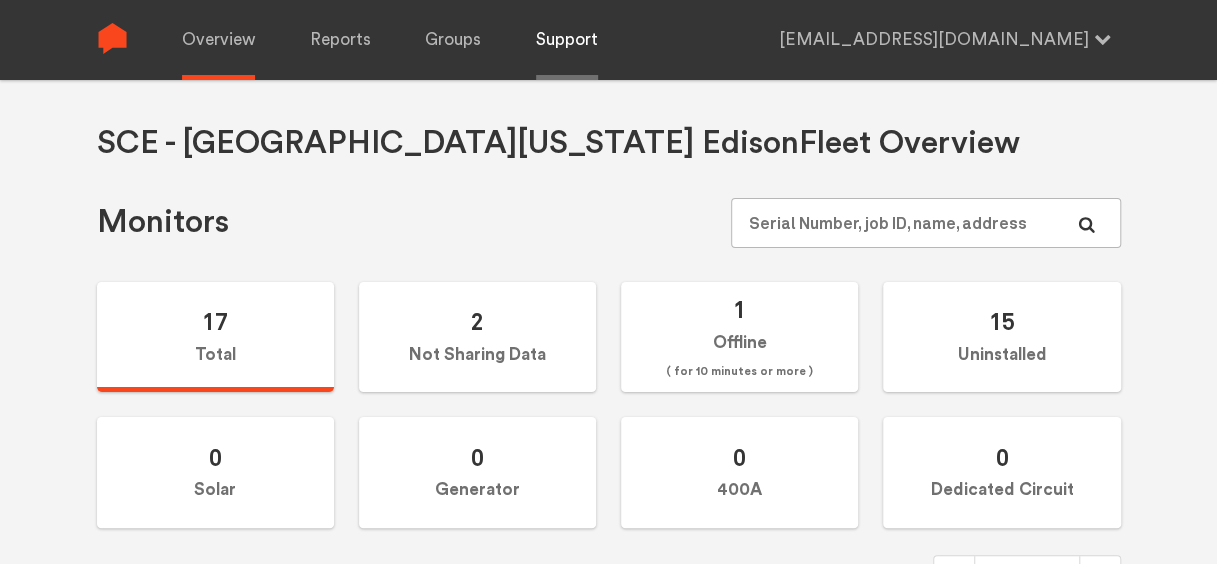 click on "Support" at bounding box center (567, 40) 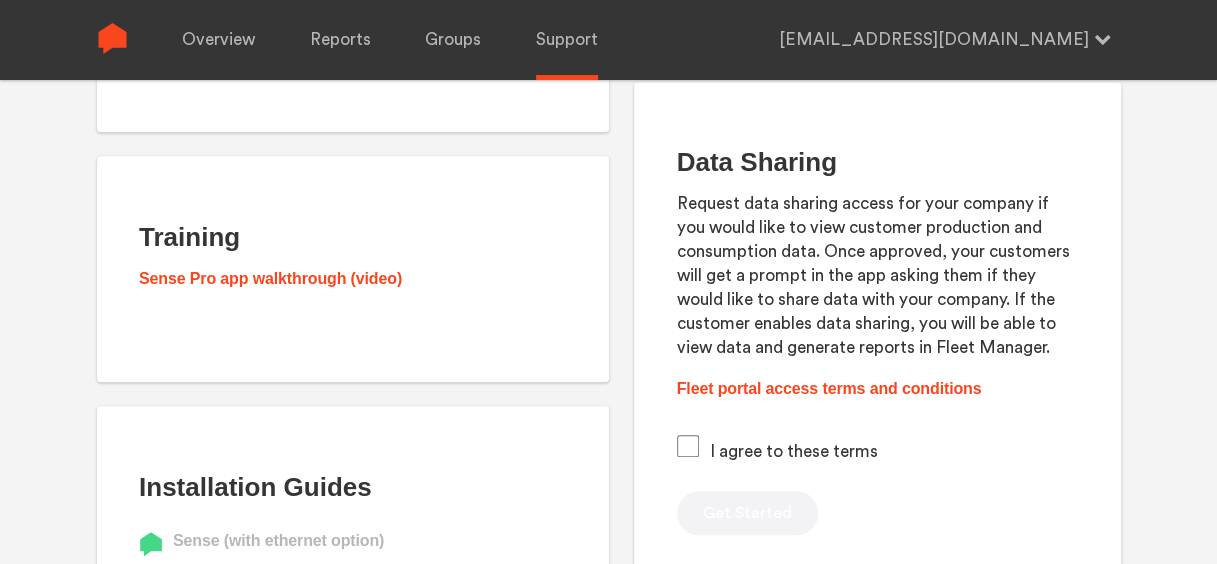 scroll, scrollTop: 692, scrollLeft: 0, axis: vertical 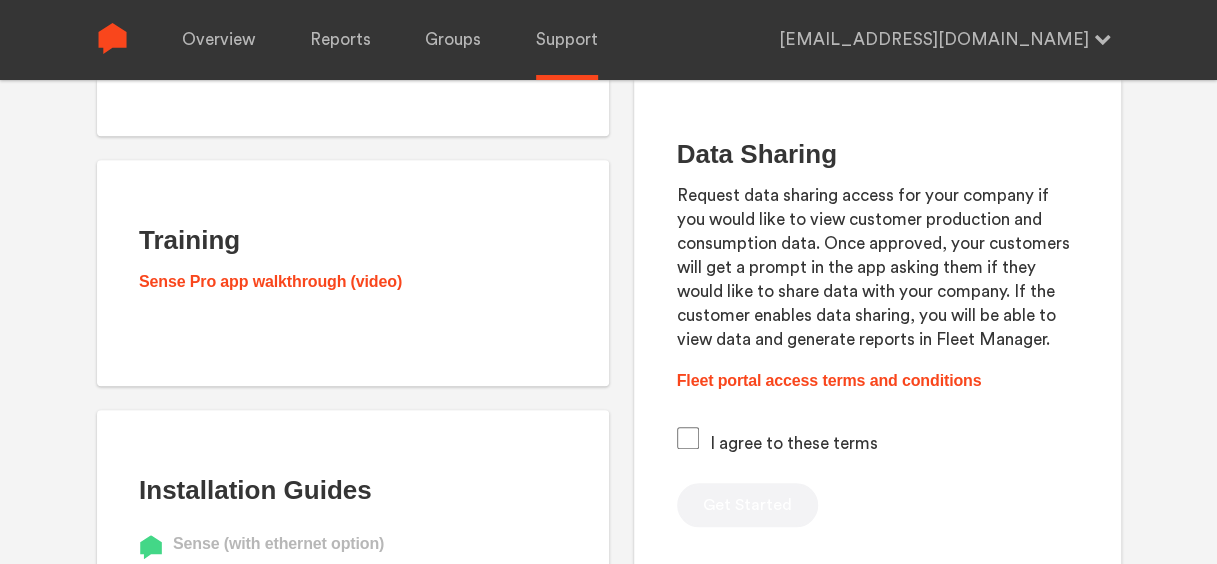 click at bounding box center [688, 438] 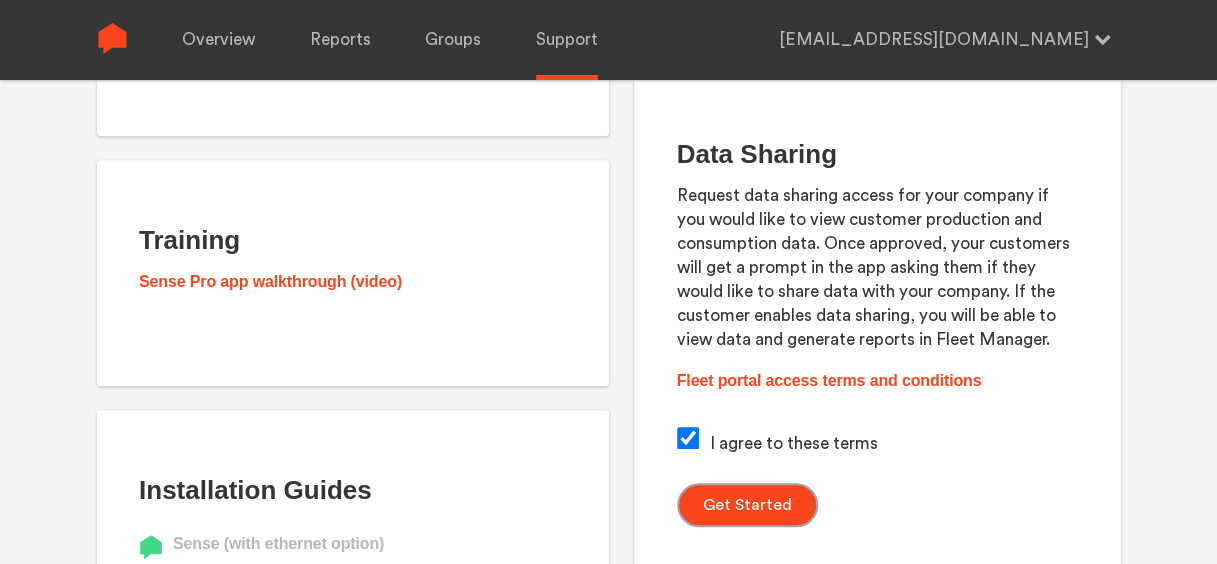 click on "Get Started" at bounding box center [747, 505] 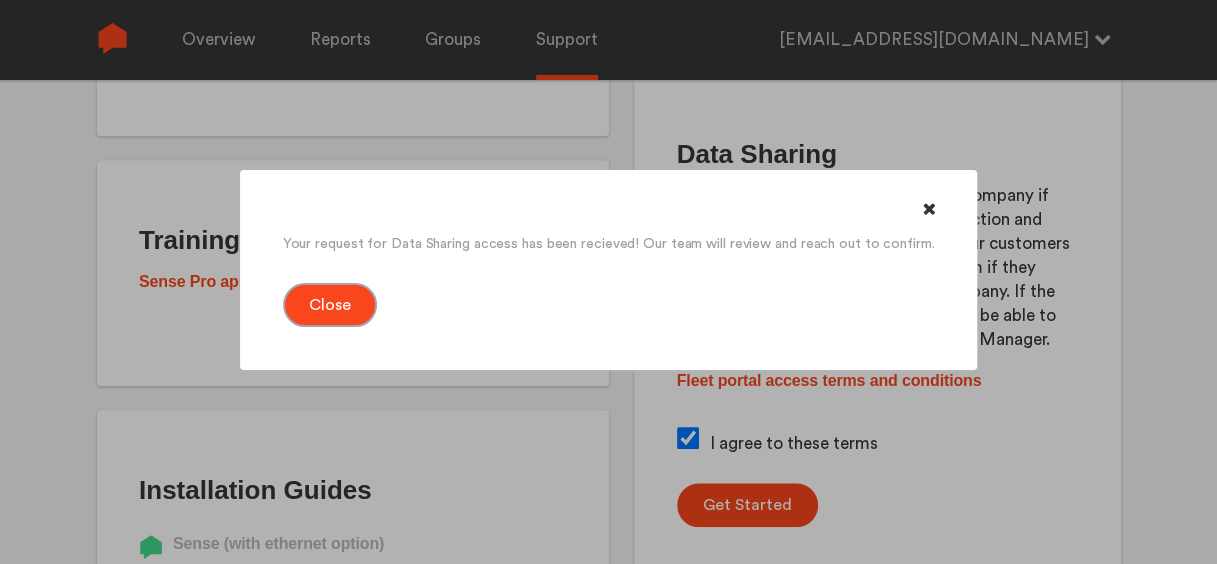 click on "Close" at bounding box center (330, 305) 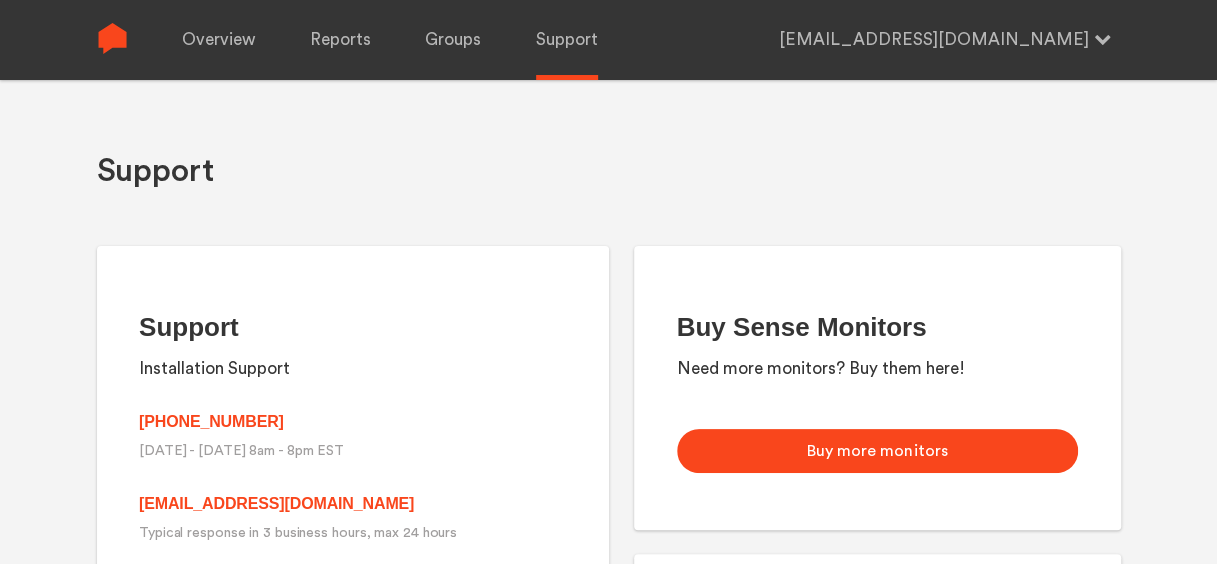 scroll, scrollTop: 0, scrollLeft: 0, axis: both 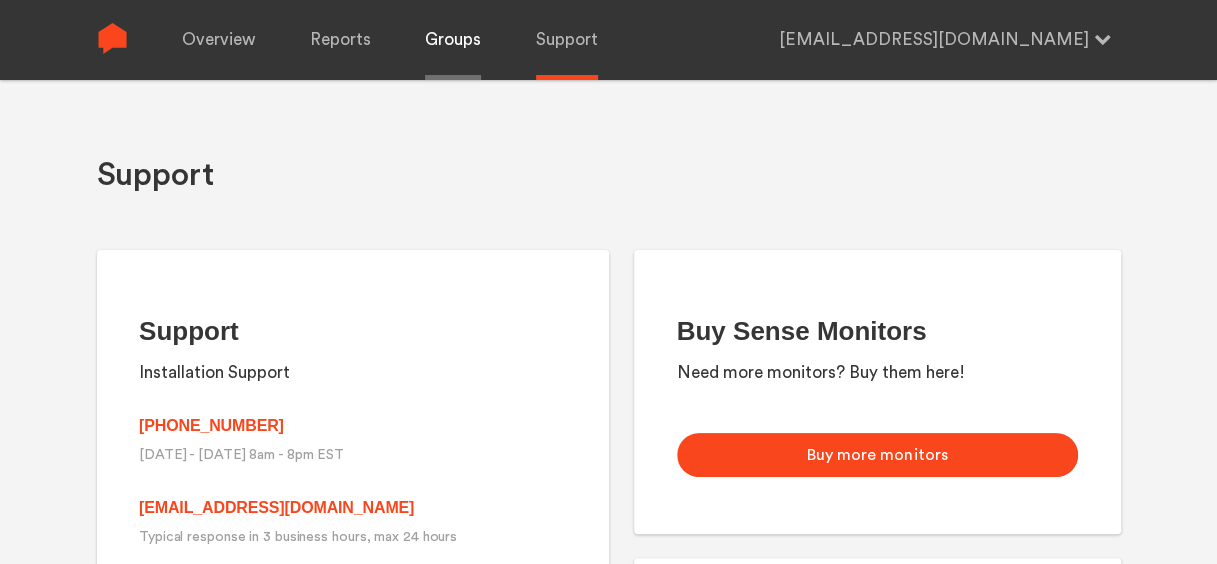 click on "Groups" at bounding box center (453, 40) 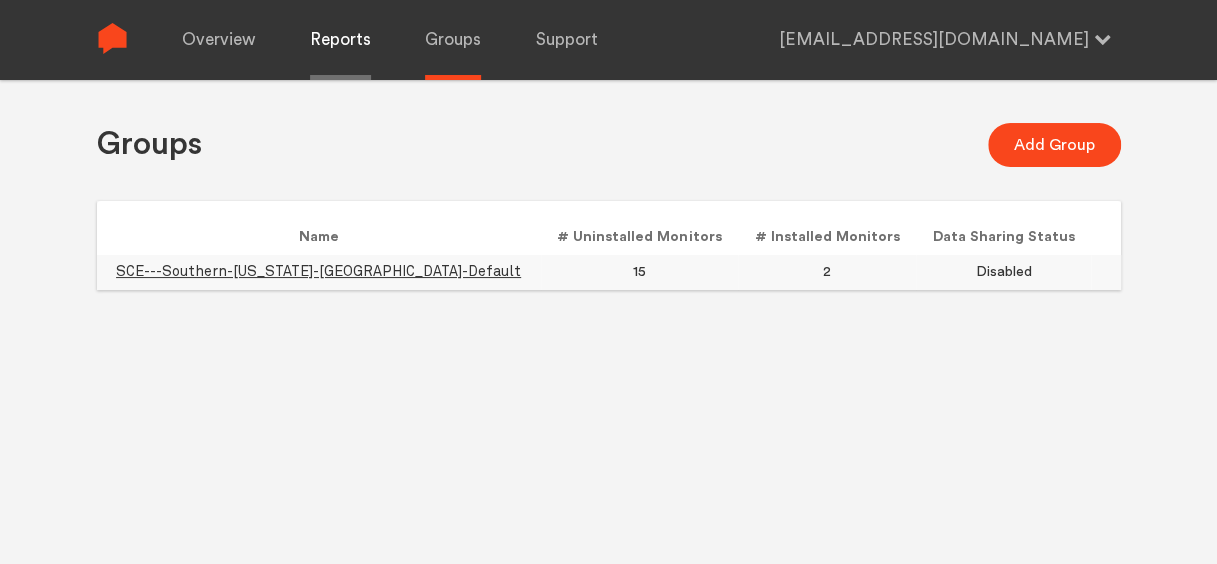 click on "Reports" at bounding box center [340, 40] 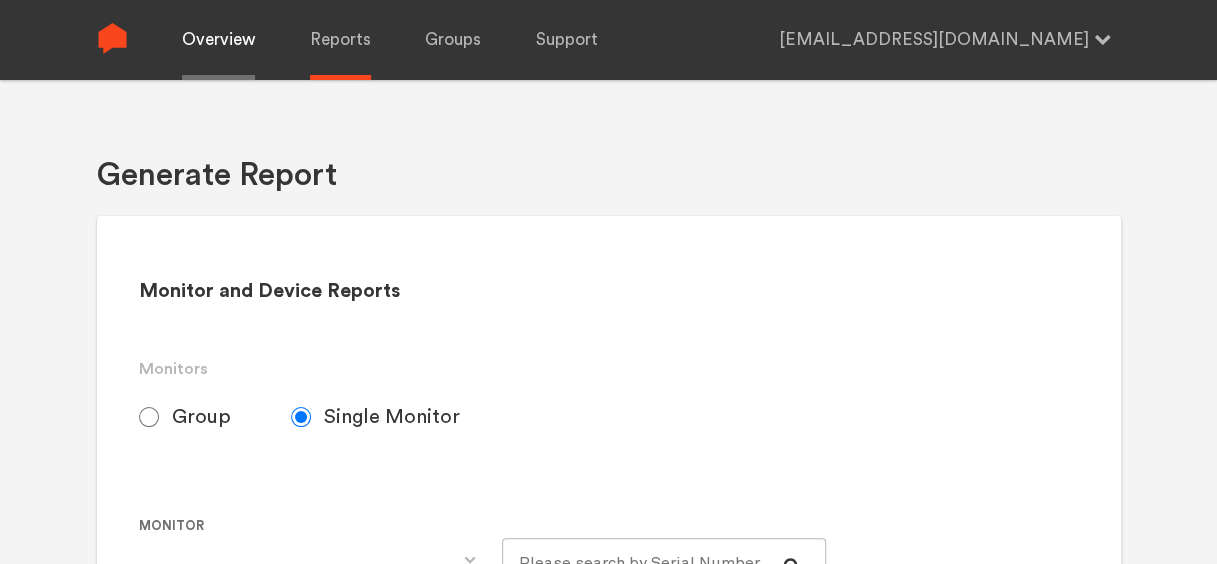 click on "Overview" at bounding box center [218, 40] 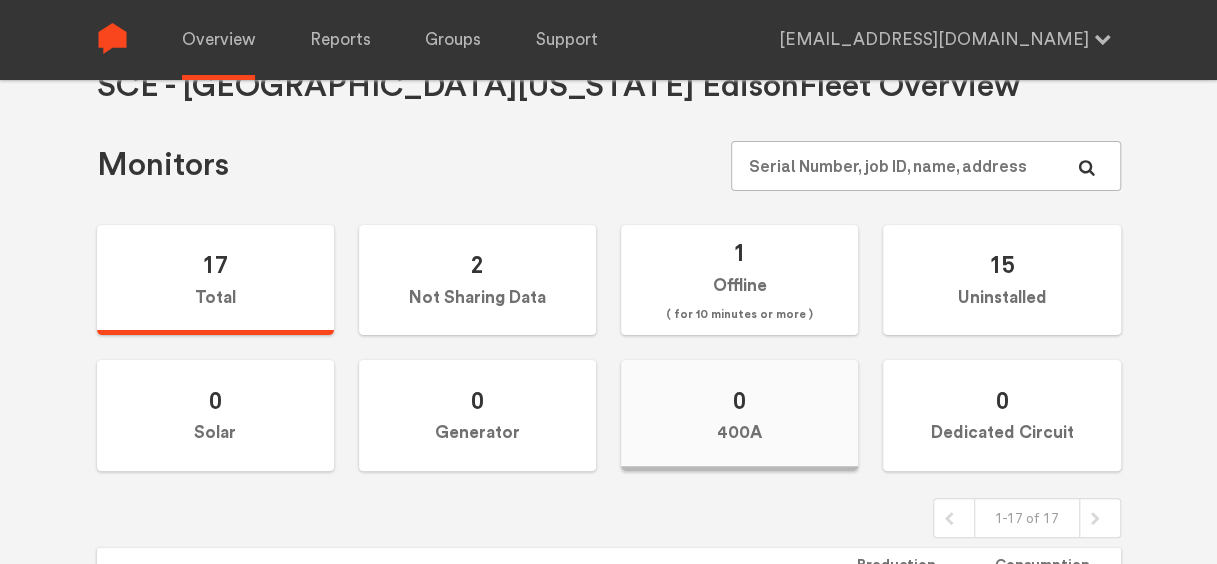 scroll, scrollTop: 0, scrollLeft: 0, axis: both 